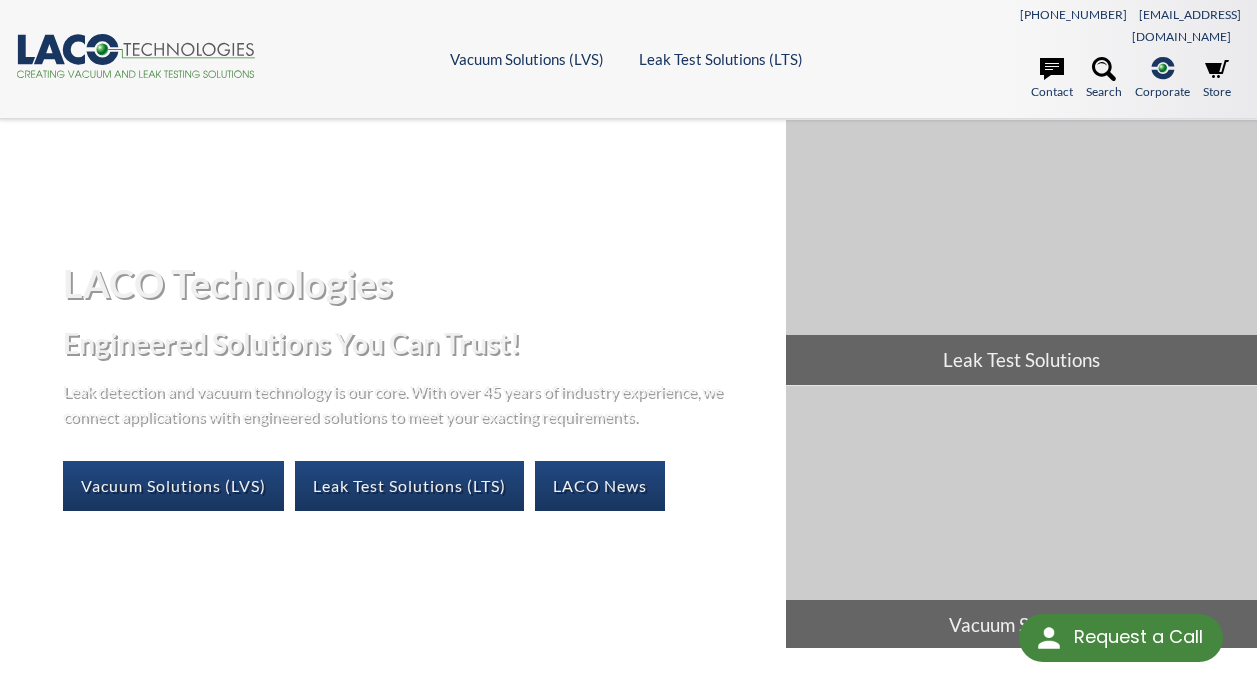 scroll, scrollTop: 0, scrollLeft: 0, axis: both 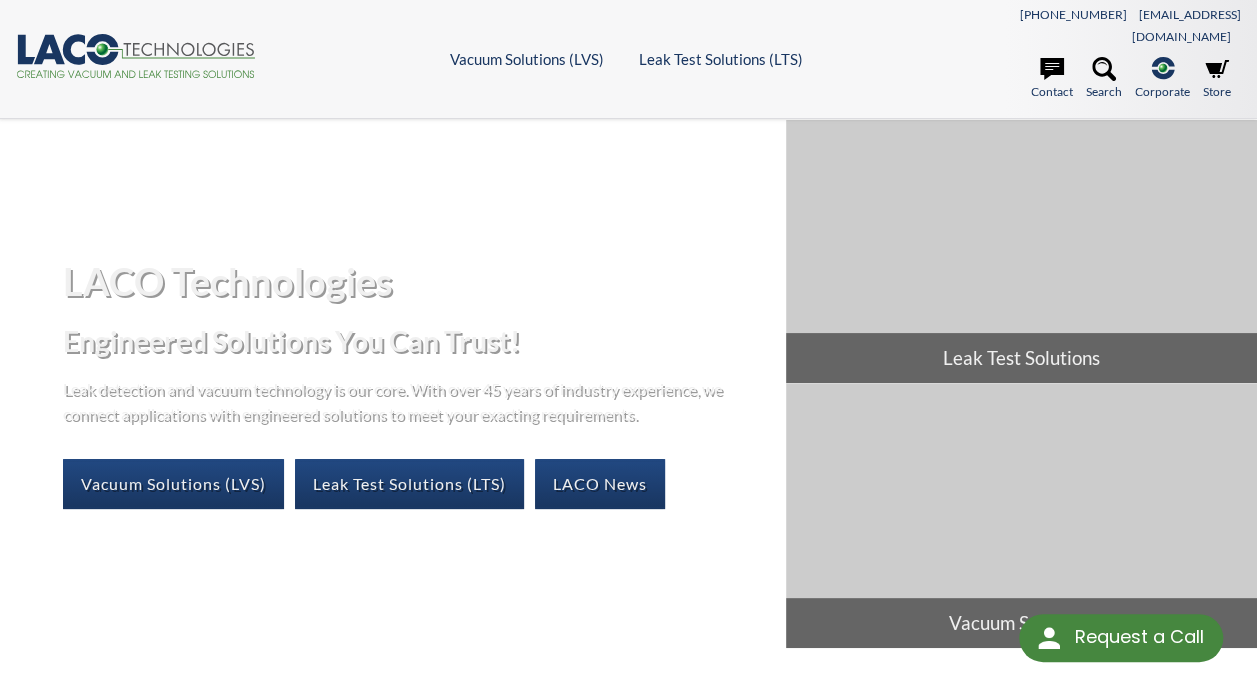 click on "Request a Call Request a Call
<- Close
Vacuum Solutions (LVS)
->
<- Close
Vacuum Solutions (LVS)
Products
Frontier TVAC Systems
Vacuum Chambers
Vacuum Ovens
Vacuum Testing Systems
Vacuum Degassing
Vacuum Parts & Accessories
Resources
Application Notes
Drawings
Forms
Manuals / User Guides
Product Brochures
Reference Materials
Videos
Leak Test Solutions (LTS)
->
<- Close
Leak Test Solutions (LTS)
Products
Production Leak Test Systems
Helium Leak Testing
Leak Standards & Calibration
Services & Repairs
Resources
Application Notes
Drawings
Forms
Manuals / User Guides
Product Brochures
Reference Materials
Videos
Contact
About
Tech Blog
Log In
LACO Vector logo
Vacuum Solutions (LVS)
Products" at bounding box center (628, 337) 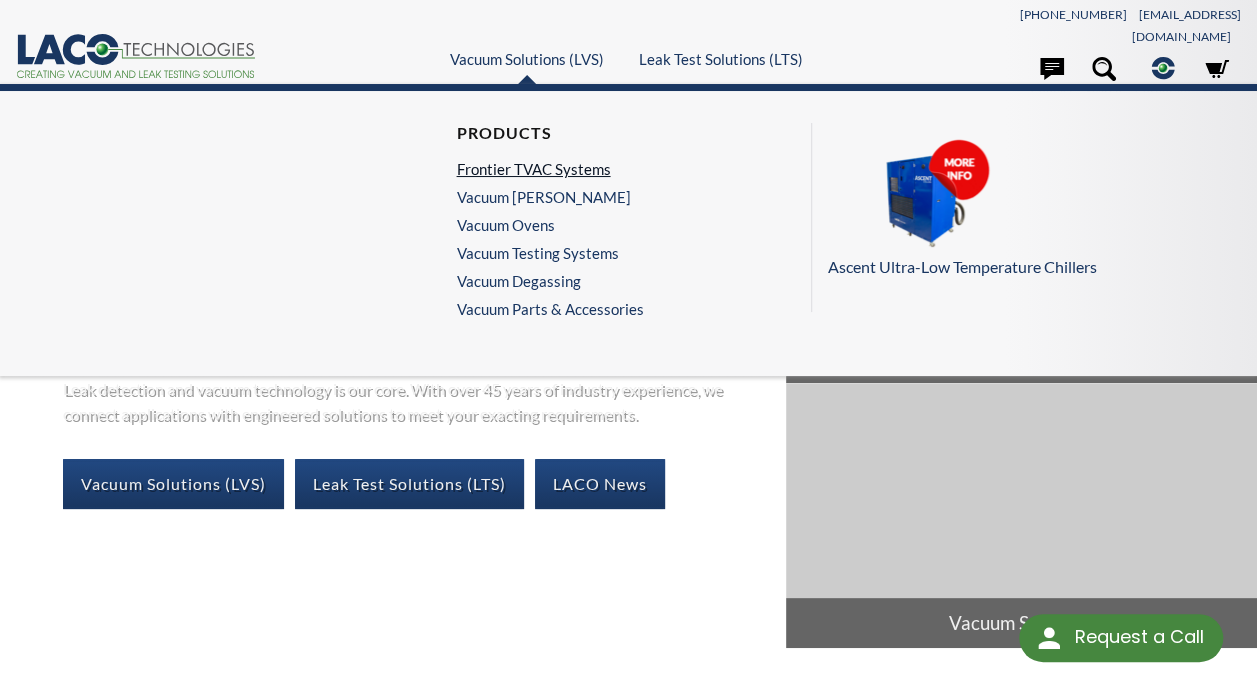 click on "Frontier TVAC Systems" at bounding box center [544, 169] 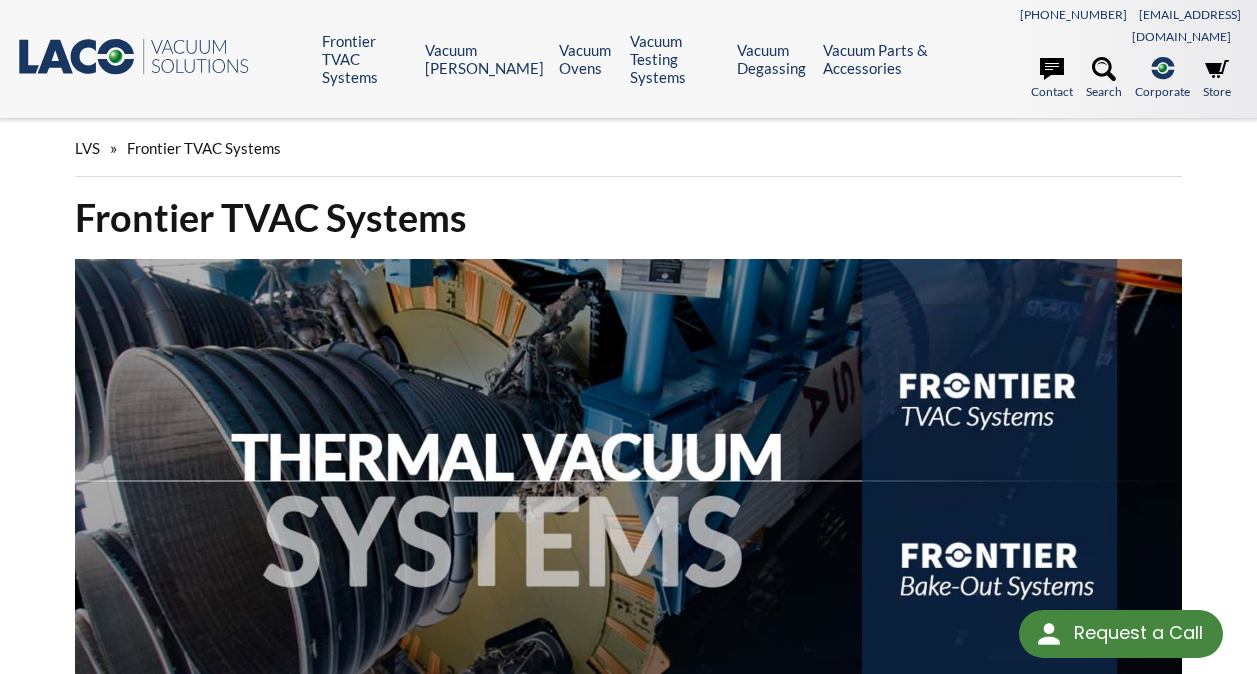 scroll, scrollTop: 0, scrollLeft: 0, axis: both 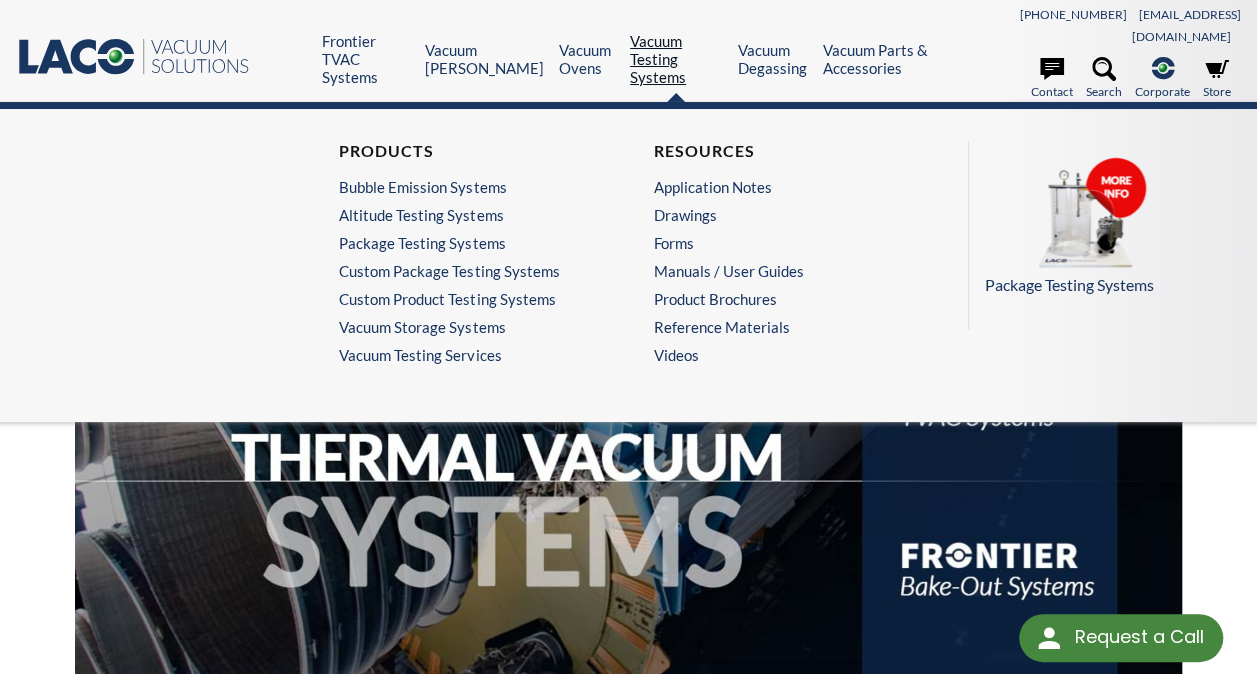 click on "Vacuum Testing Systems" at bounding box center (676, 59) 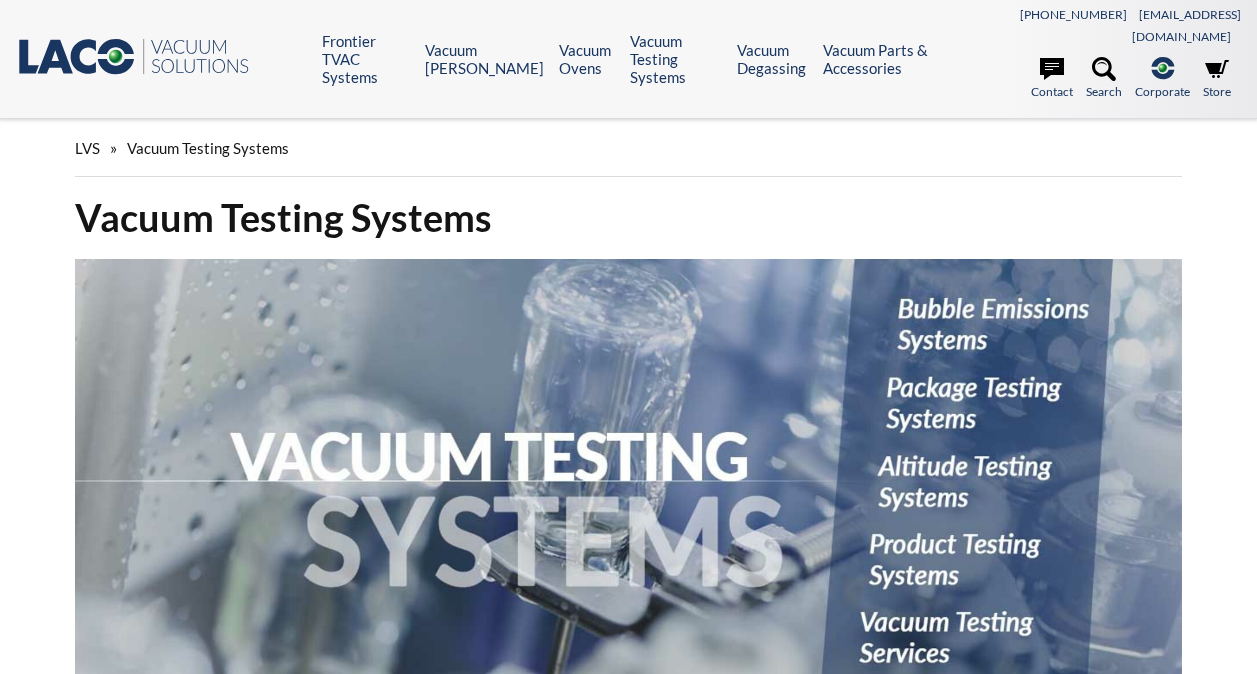 scroll, scrollTop: 0, scrollLeft: 0, axis: both 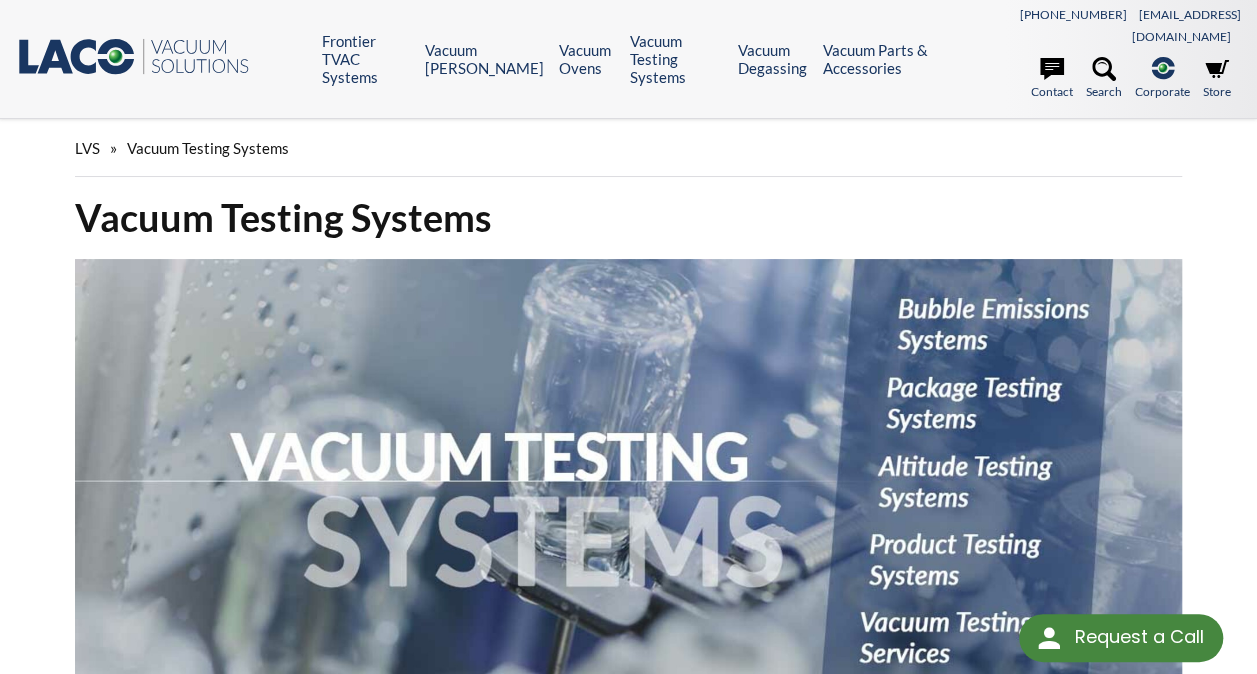 select 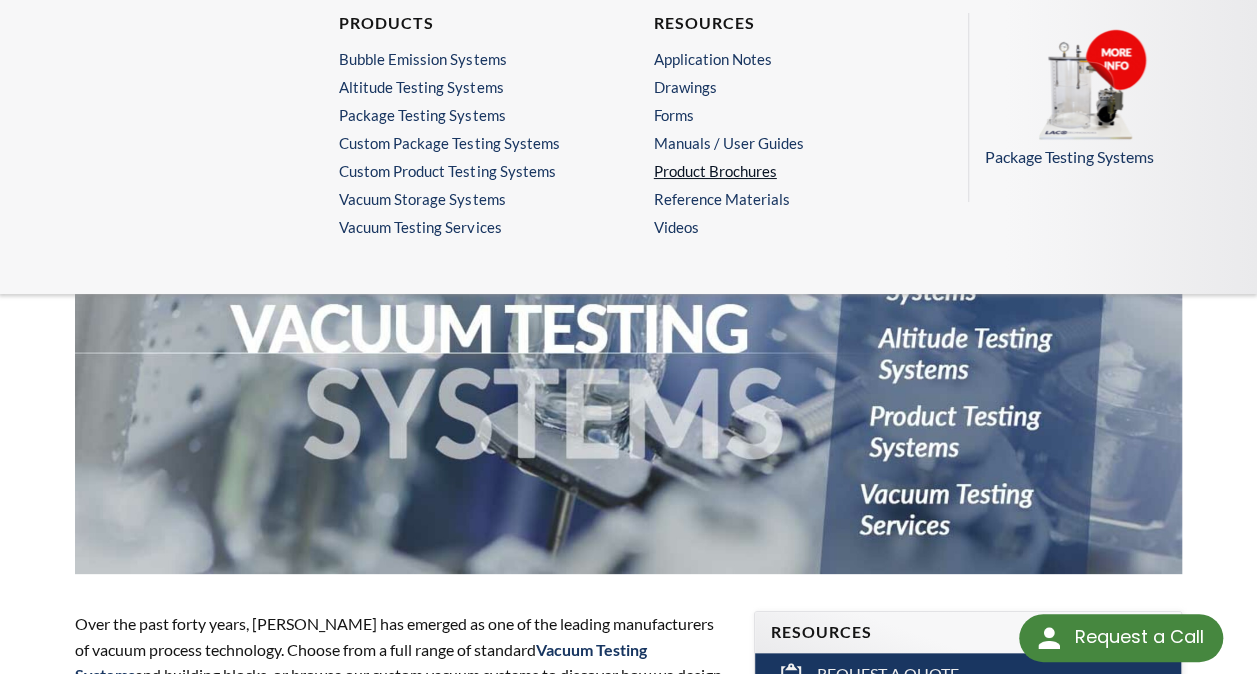 scroll, scrollTop: 0, scrollLeft: 0, axis: both 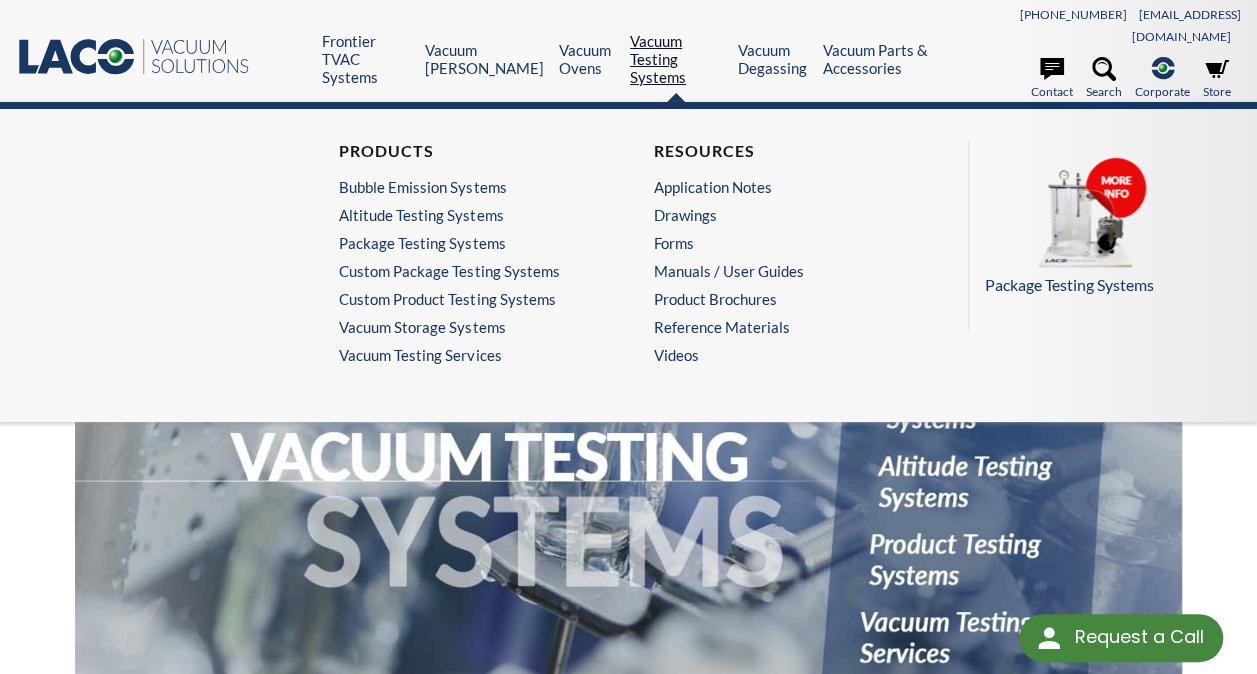 click on "Vacuum Testing Systems" at bounding box center [676, 59] 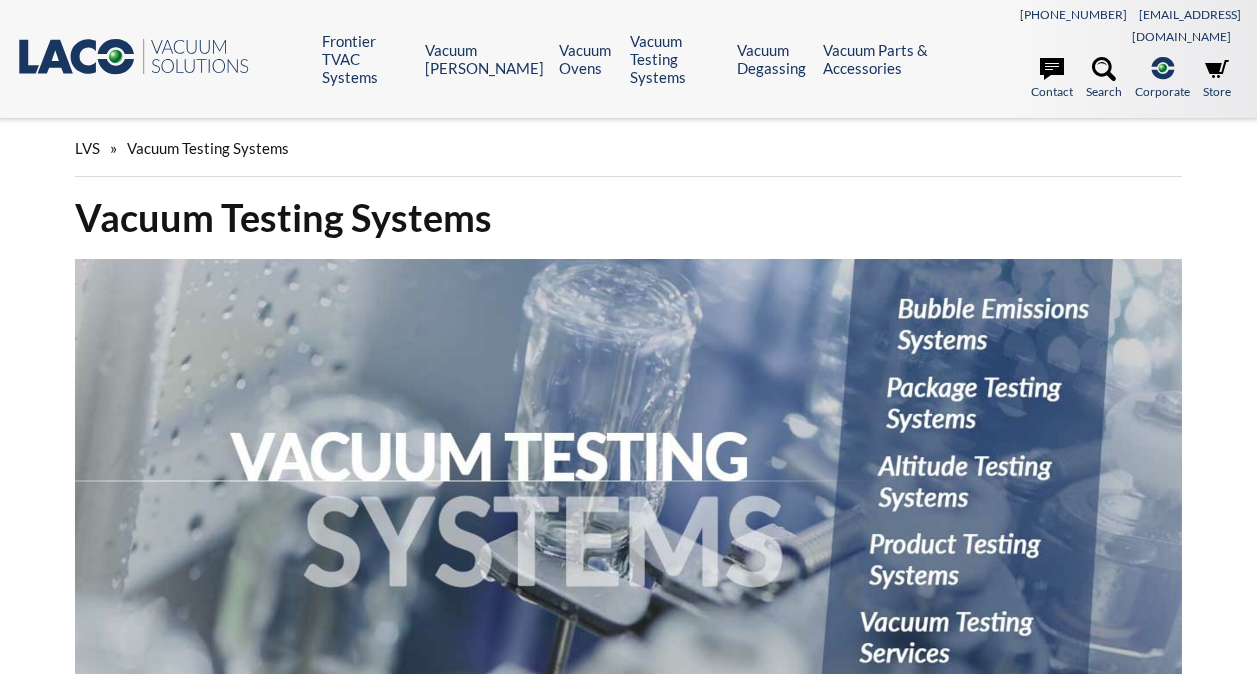 scroll, scrollTop: 0, scrollLeft: 0, axis: both 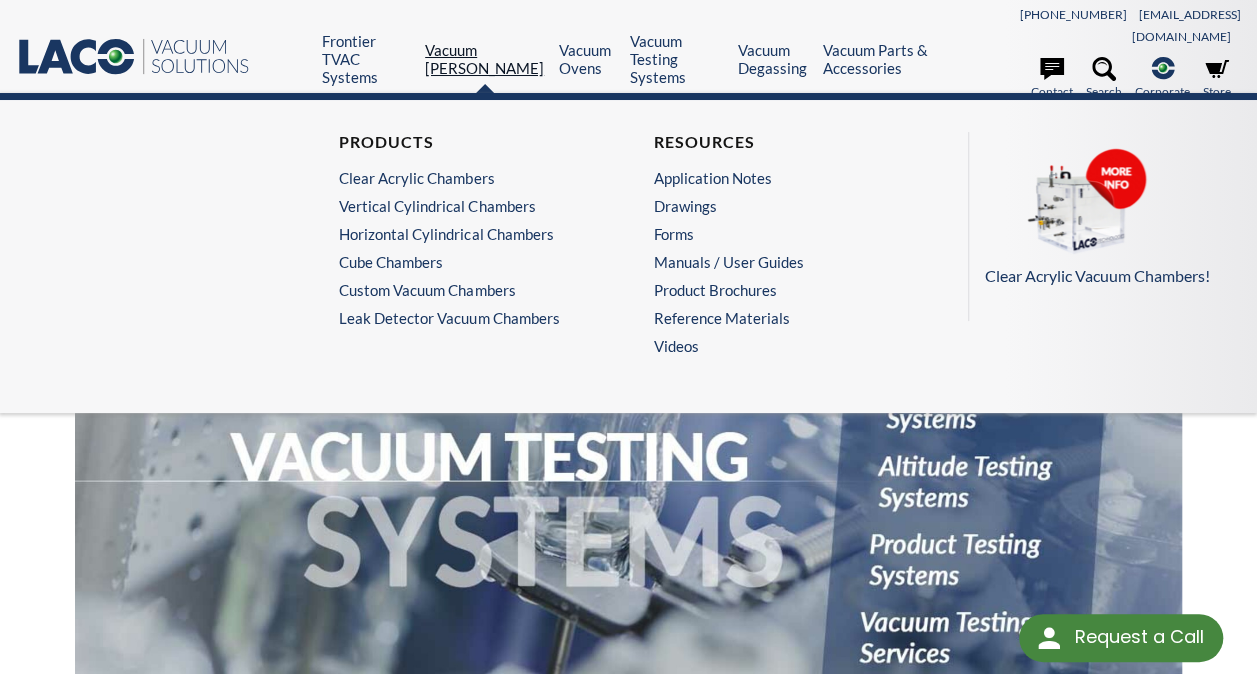 click on "Vacuum [PERSON_NAME]" at bounding box center [484, 59] 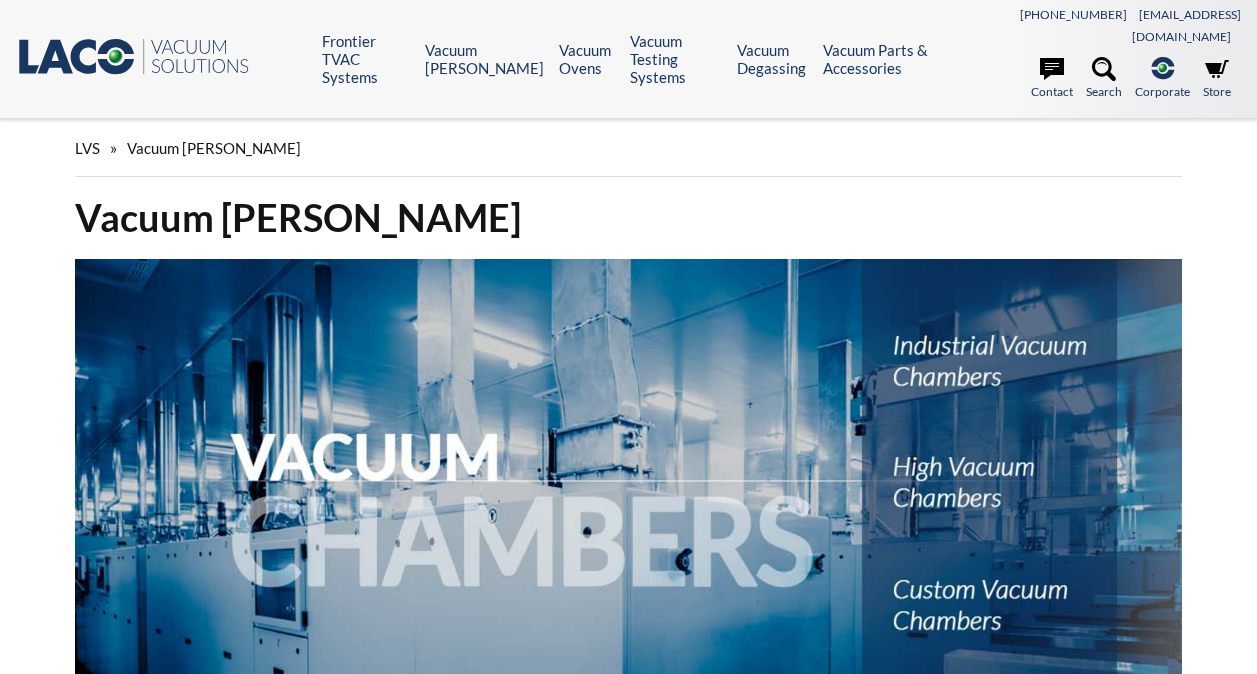 scroll, scrollTop: 0, scrollLeft: 0, axis: both 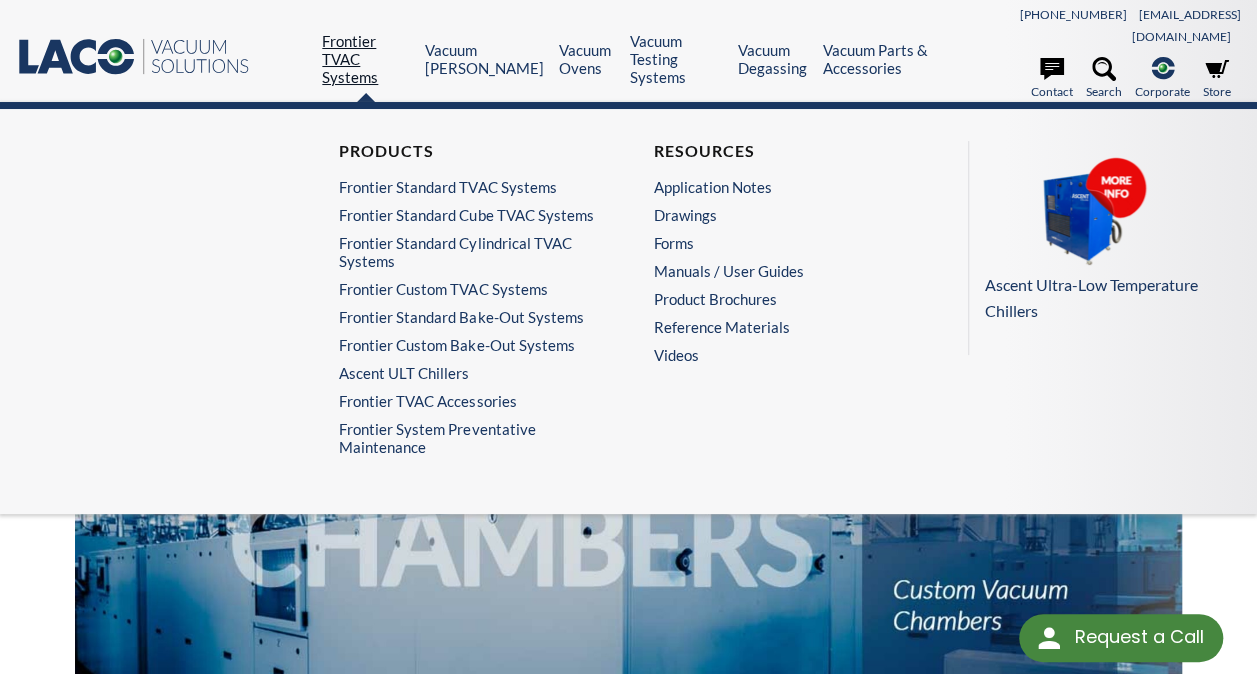 click on "Frontier TVAC Systems" at bounding box center [366, 59] 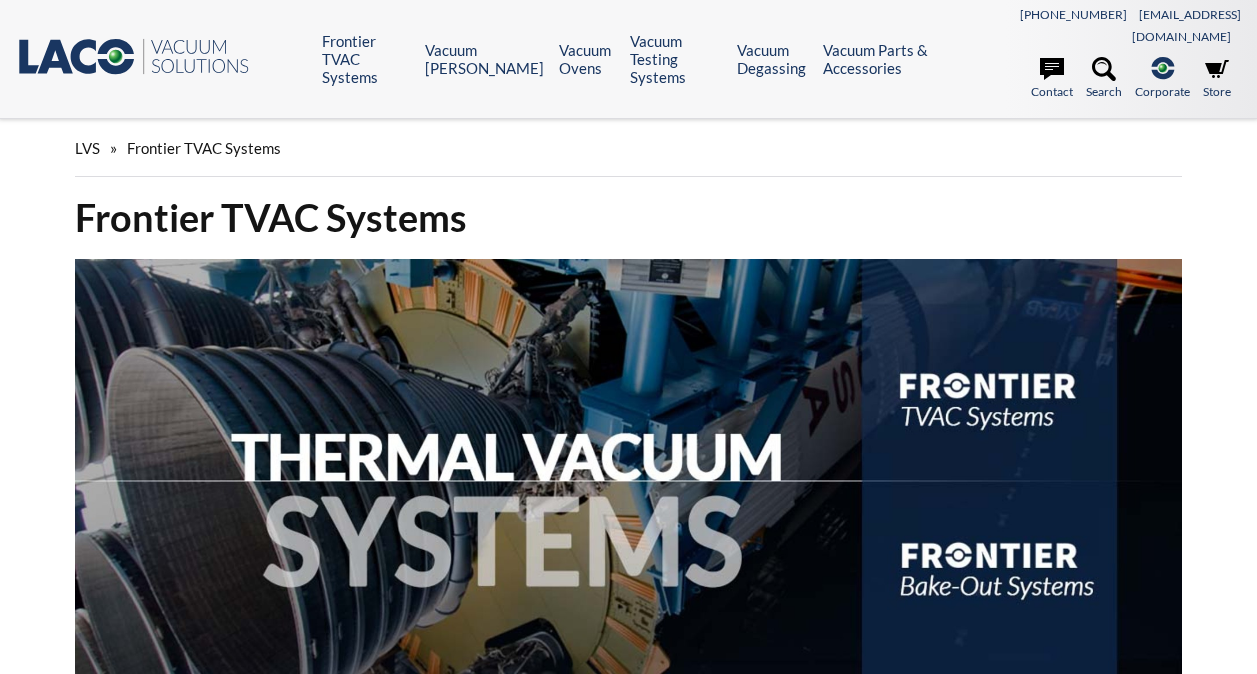 scroll, scrollTop: 0, scrollLeft: 0, axis: both 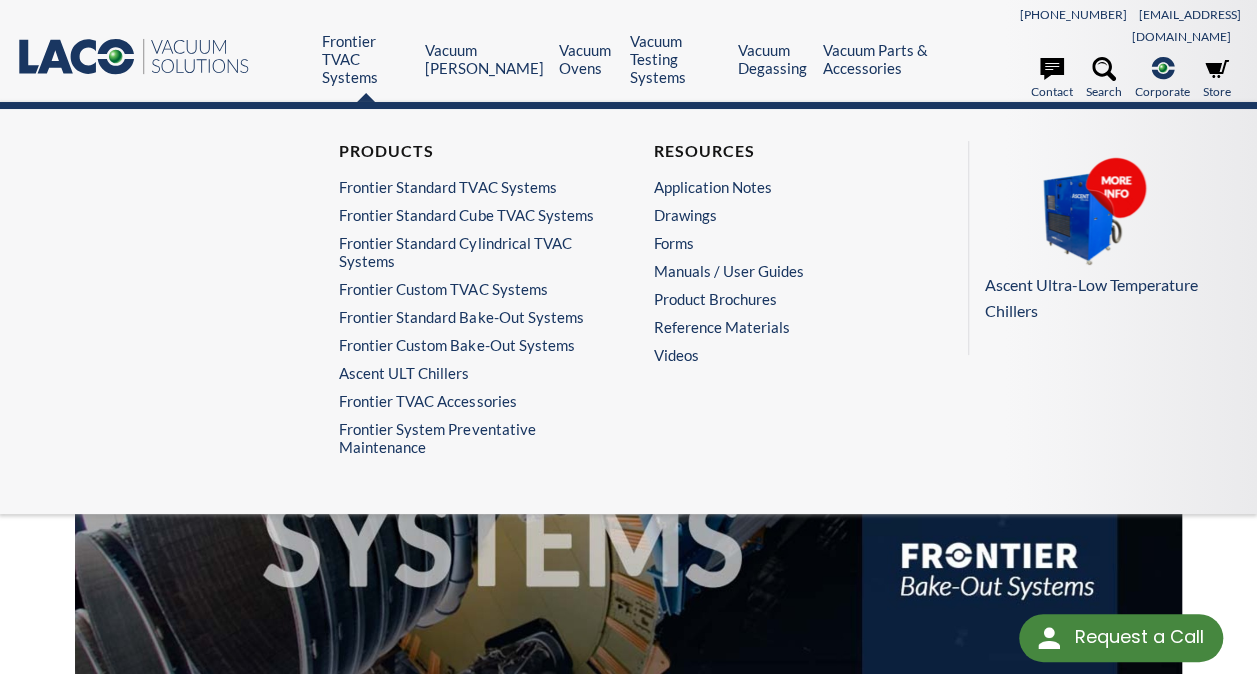 click on "Products
Frontier Standard TVAC Systems
Frontier Standard Cube TVAC Systems
Frontier Standard Cylindrical TVAC Systems
Frontier Custom TVAC Systems
Frontier Standard Bake-Out Systems
Frontier Custom Bake-Out Systems
Ascent ULT Chillers
Frontier TVAC Accessories
Frontier System Preventative Maintenance" at bounding box center (471, 298) 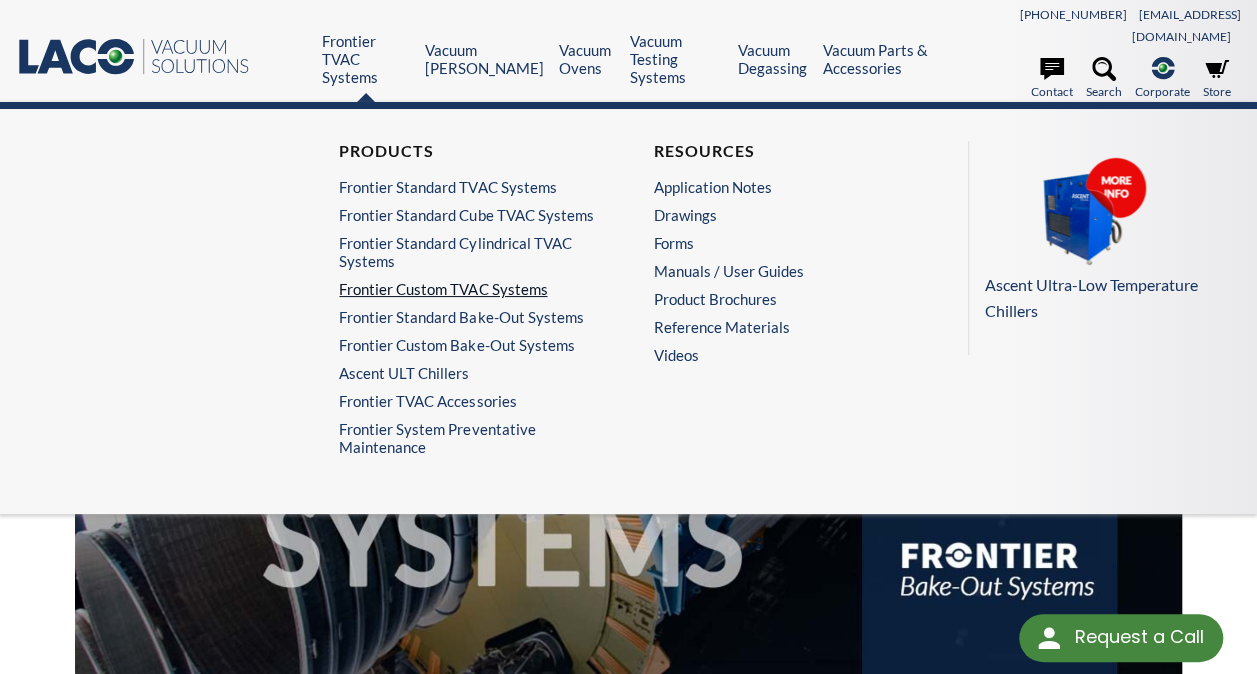 click on "Frontier Custom TVAC Systems" at bounding box center [466, 289] 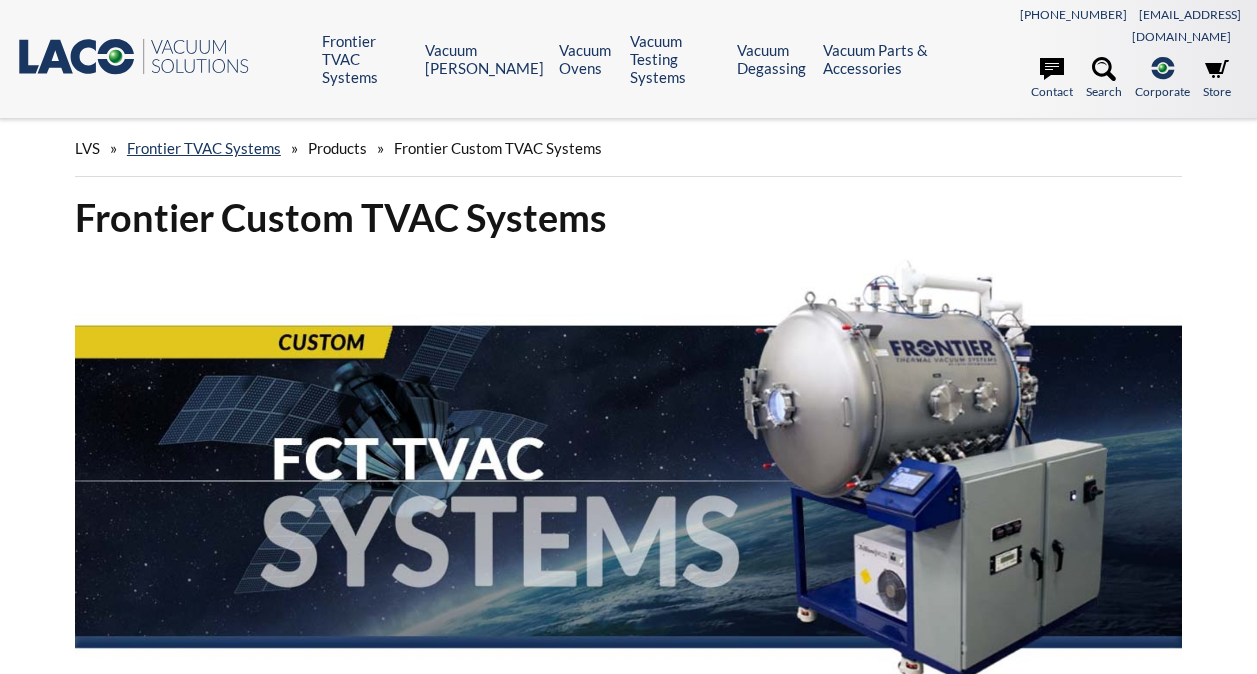scroll, scrollTop: 0, scrollLeft: 0, axis: both 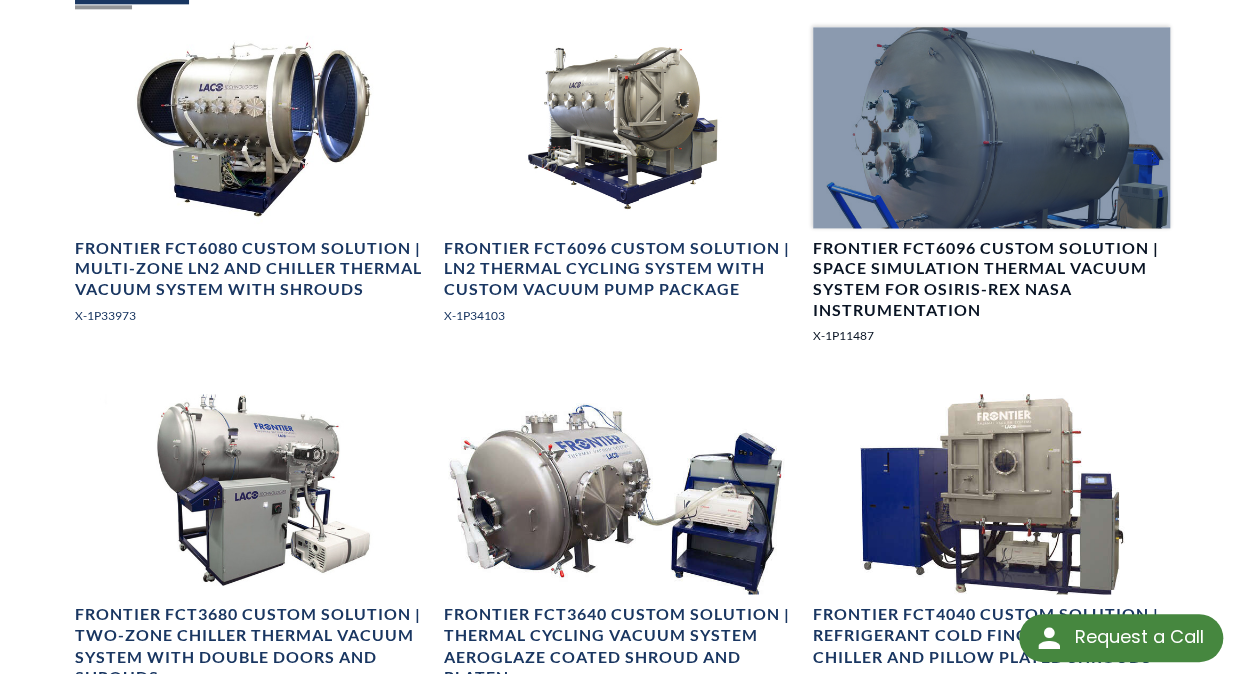 click on "Frontier FCT6096 Custom Solution | Space Simulation Thermal Vacuum System for OSIRIS-REx NASA Instrumentation" at bounding box center (991, 279) 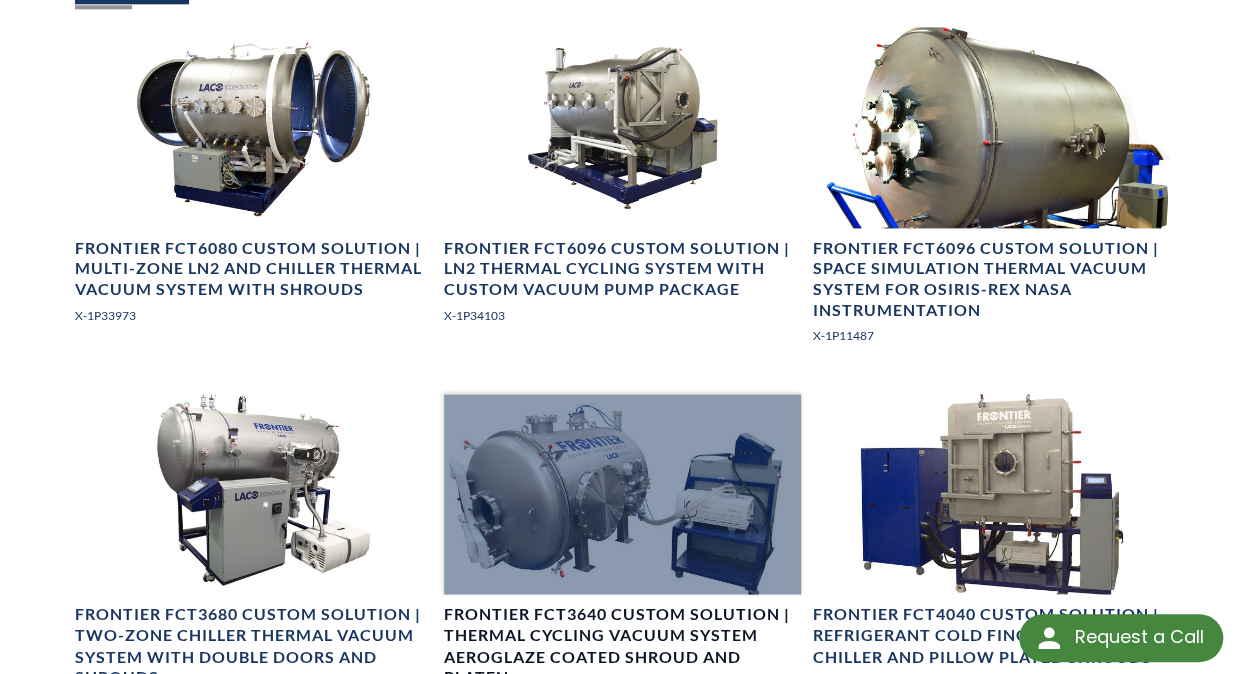click at bounding box center [622, 494] 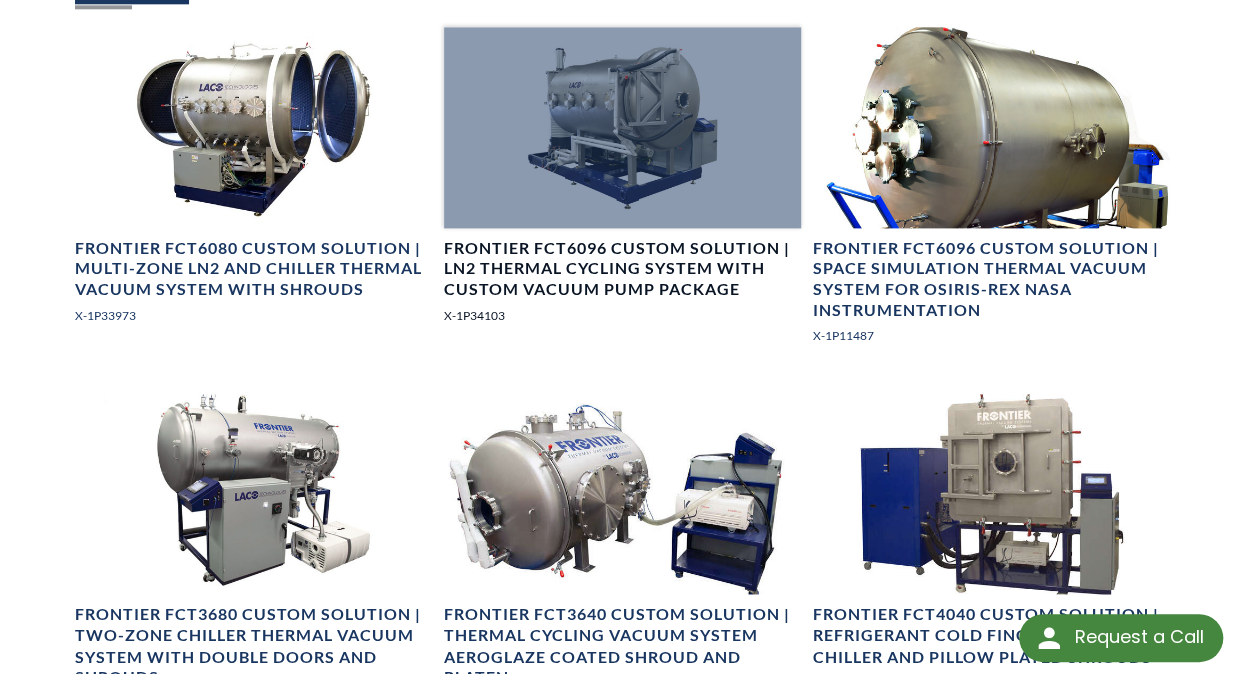 click at bounding box center [622, 127] 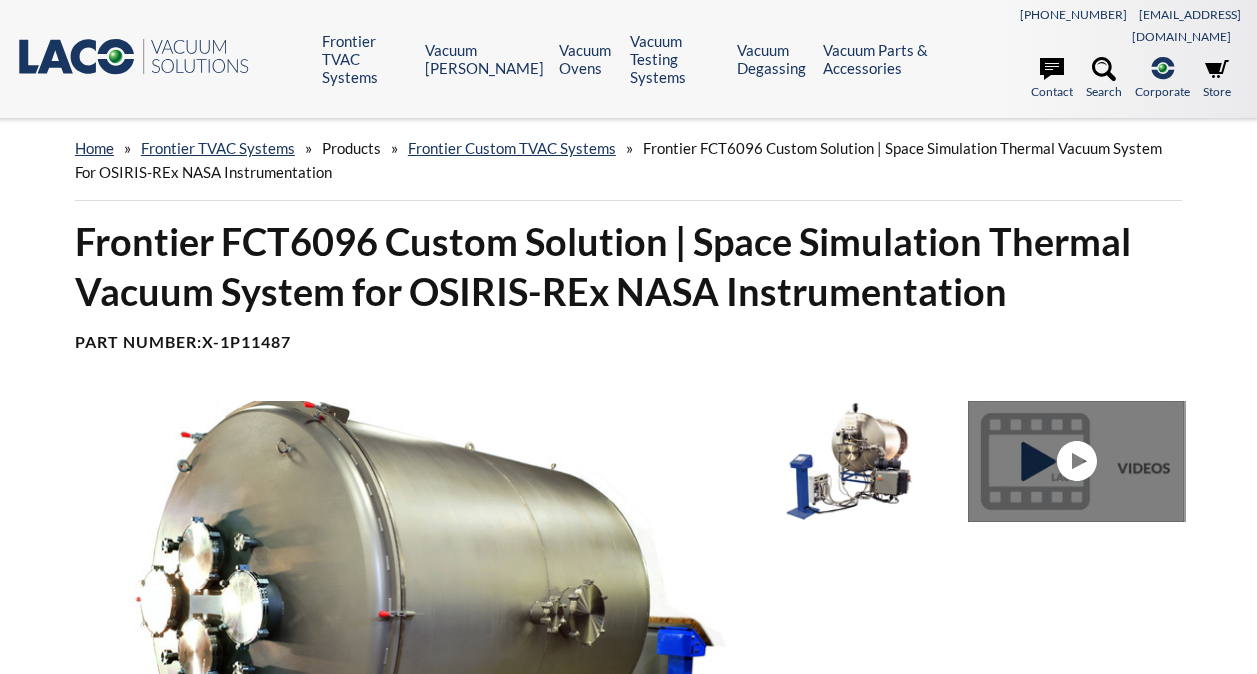 scroll, scrollTop: 0, scrollLeft: 0, axis: both 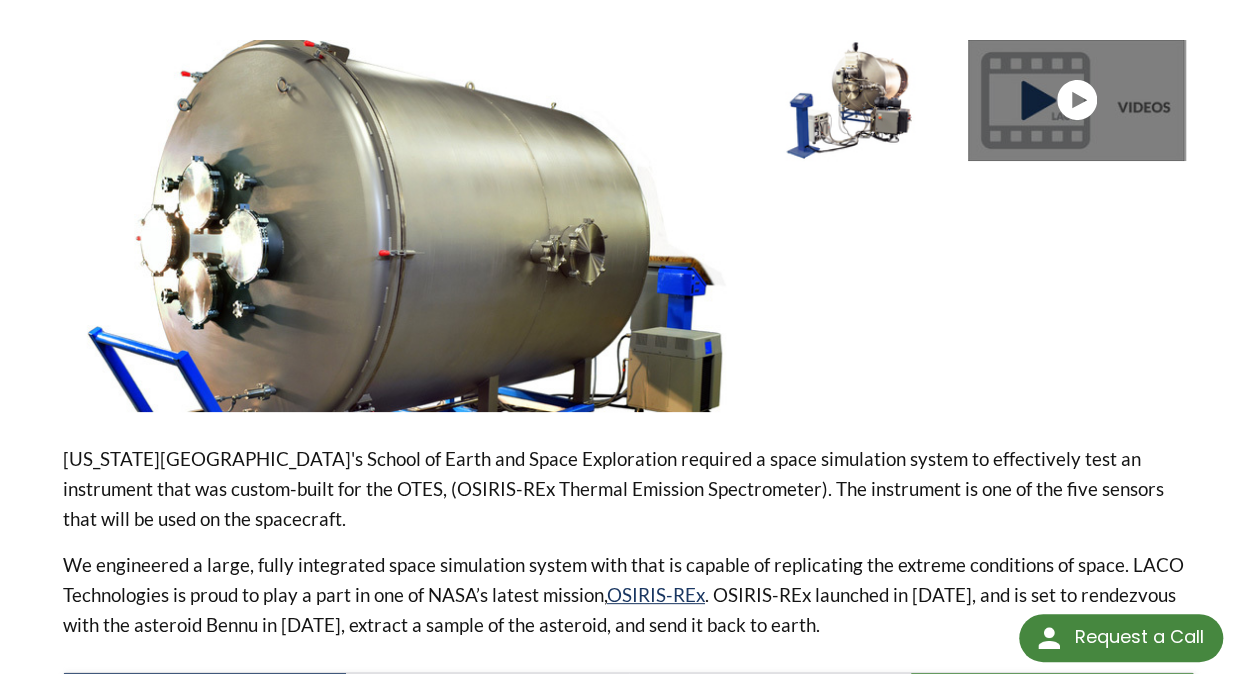 click at bounding box center [1081, 100] 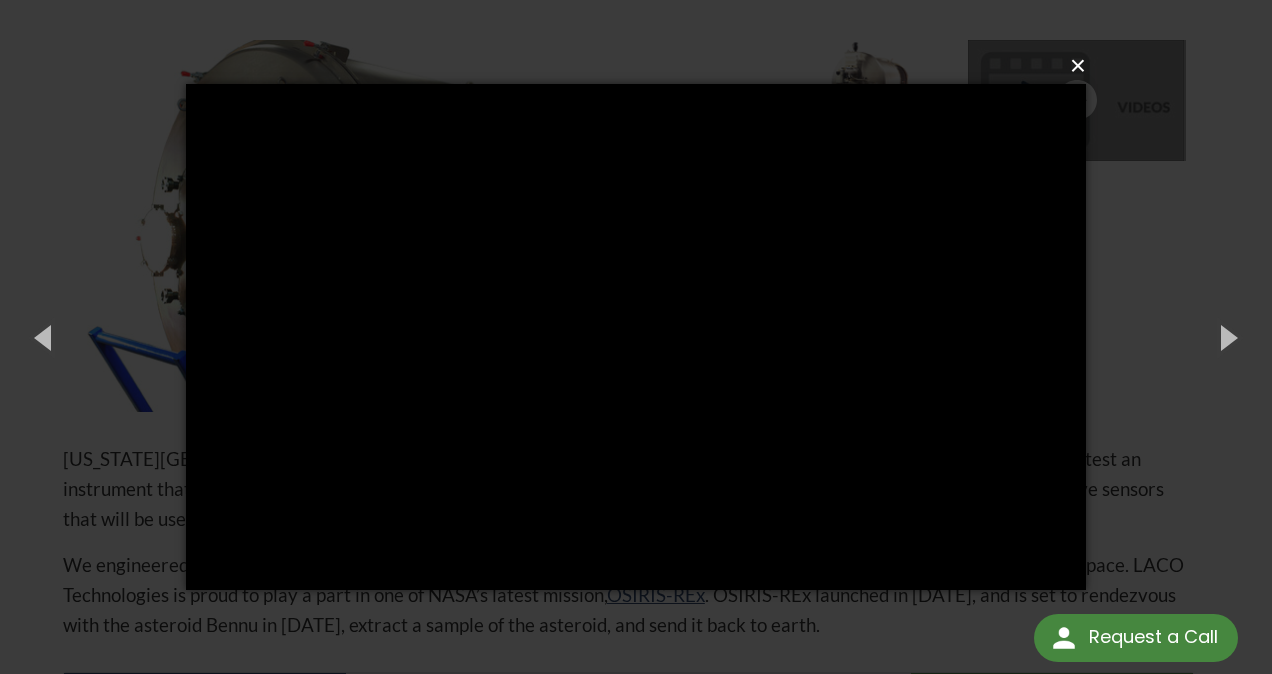 click on "×" at bounding box center [642, 66] 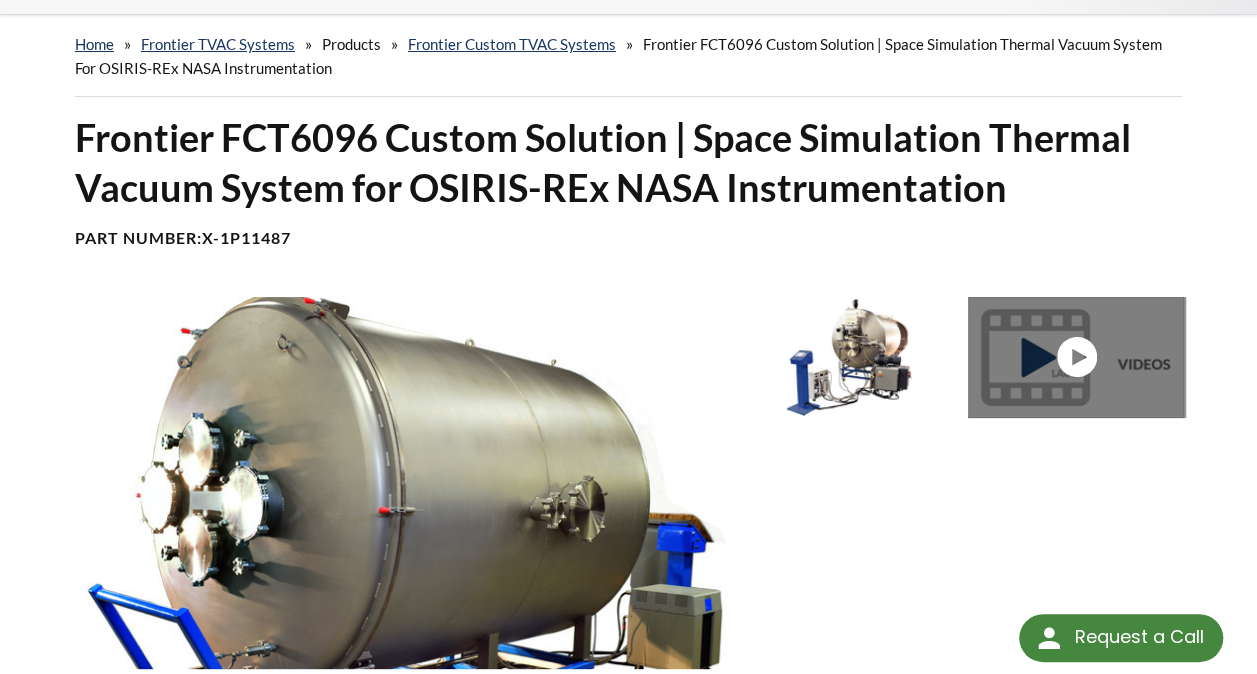 scroll, scrollTop: 0, scrollLeft: 0, axis: both 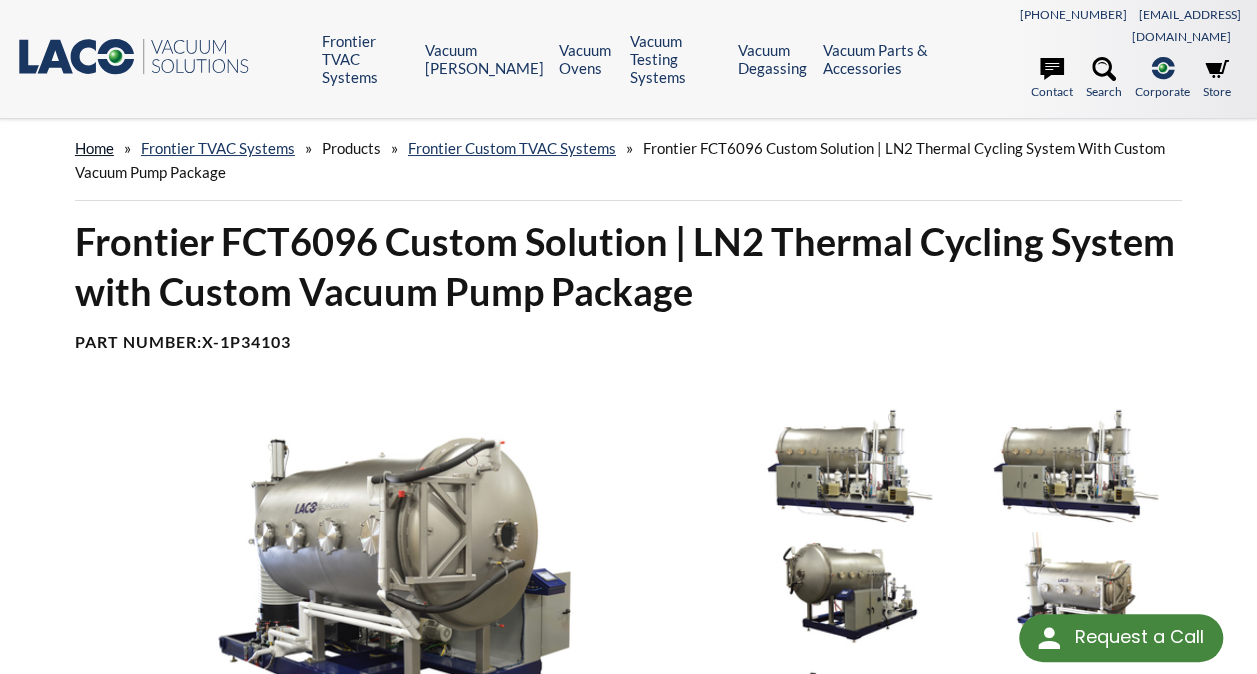 click on "home" at bounding box center (94, 148) 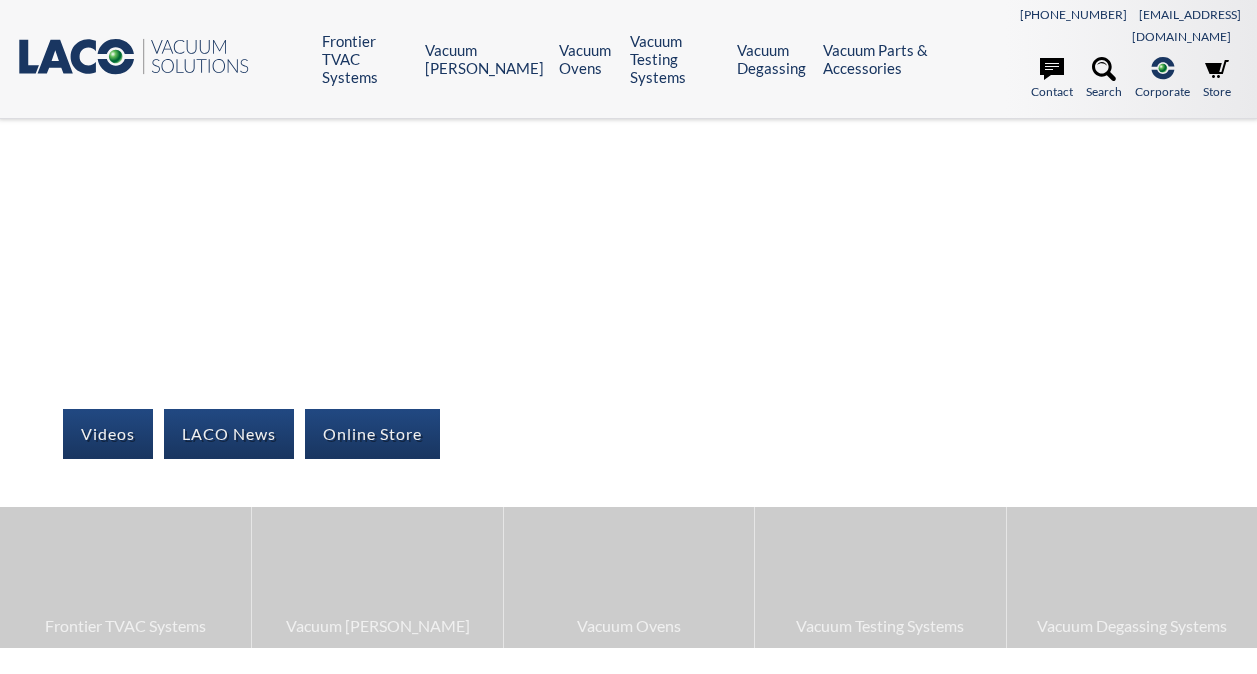 scroll, scrollTop: 0, scrollLeft: 0, axis: both 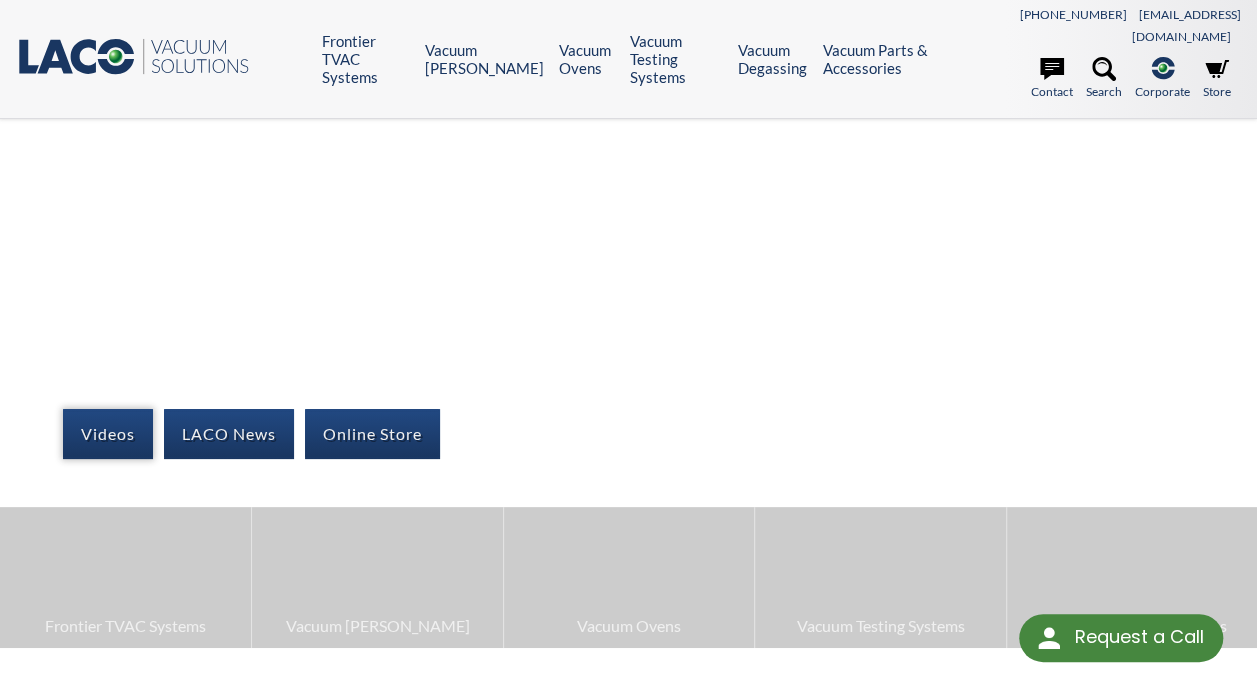 click on "Videos" at bounding box center [108, 434] 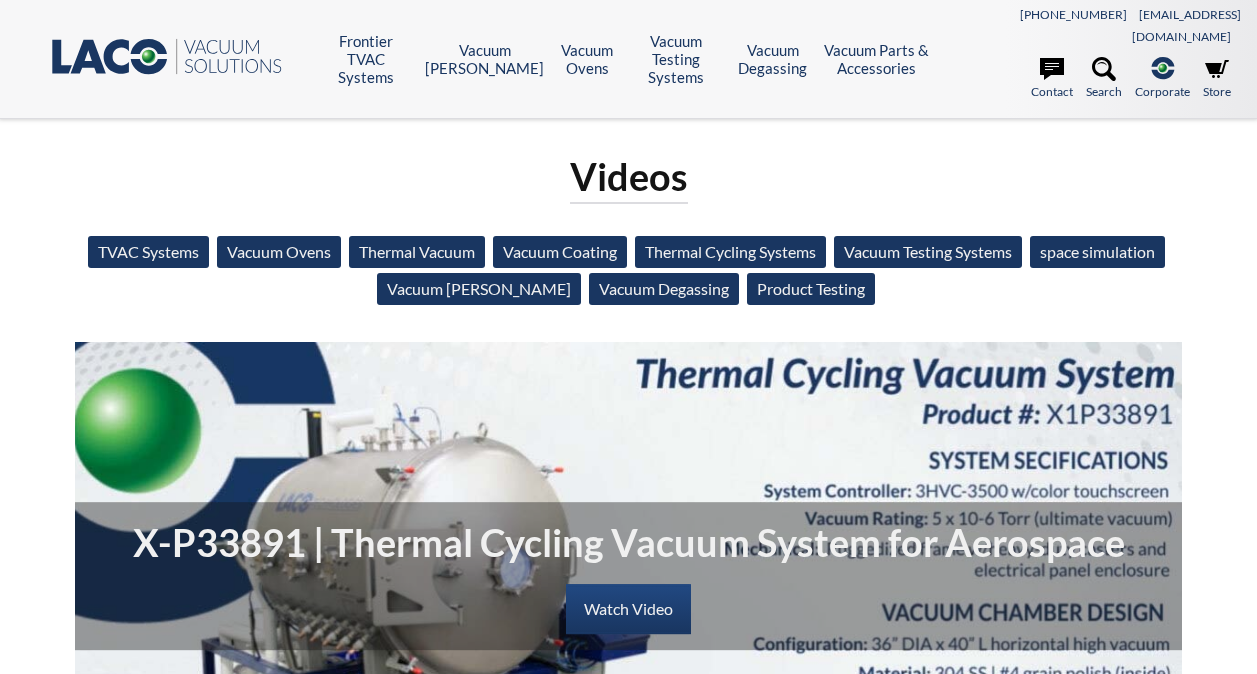 scroll, scrollTop: 0, scrollLeft: 0, axis: both 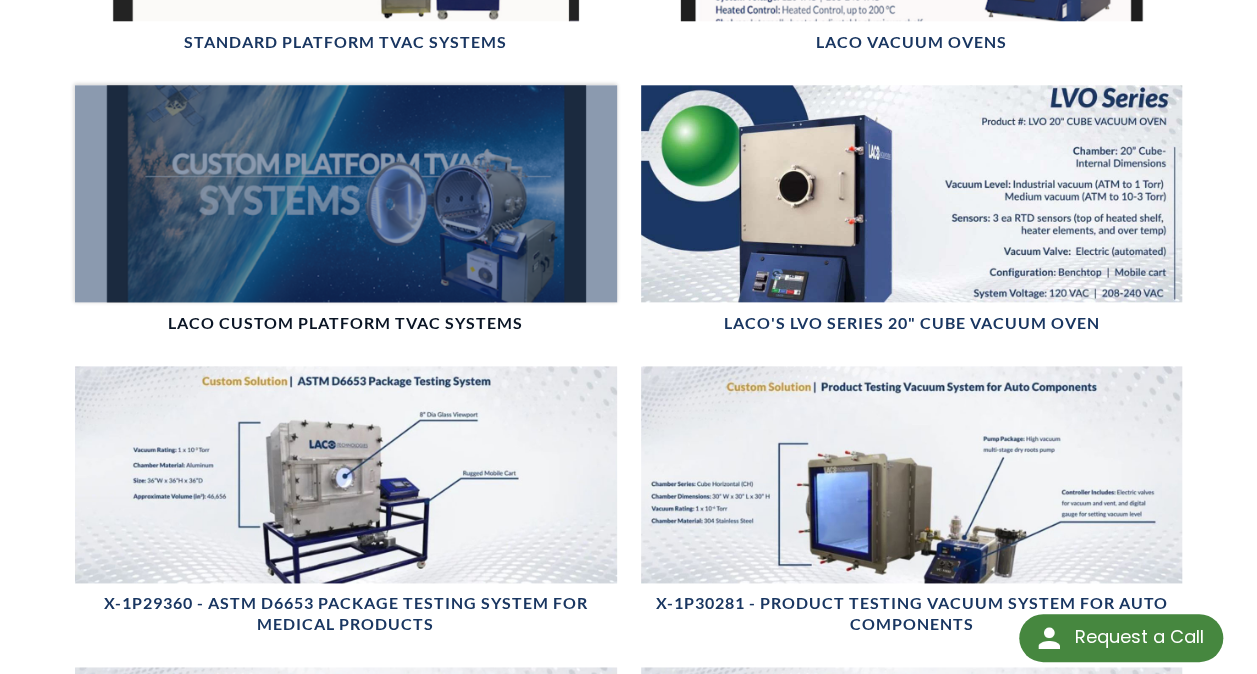 click at bounding box center (346, 193) 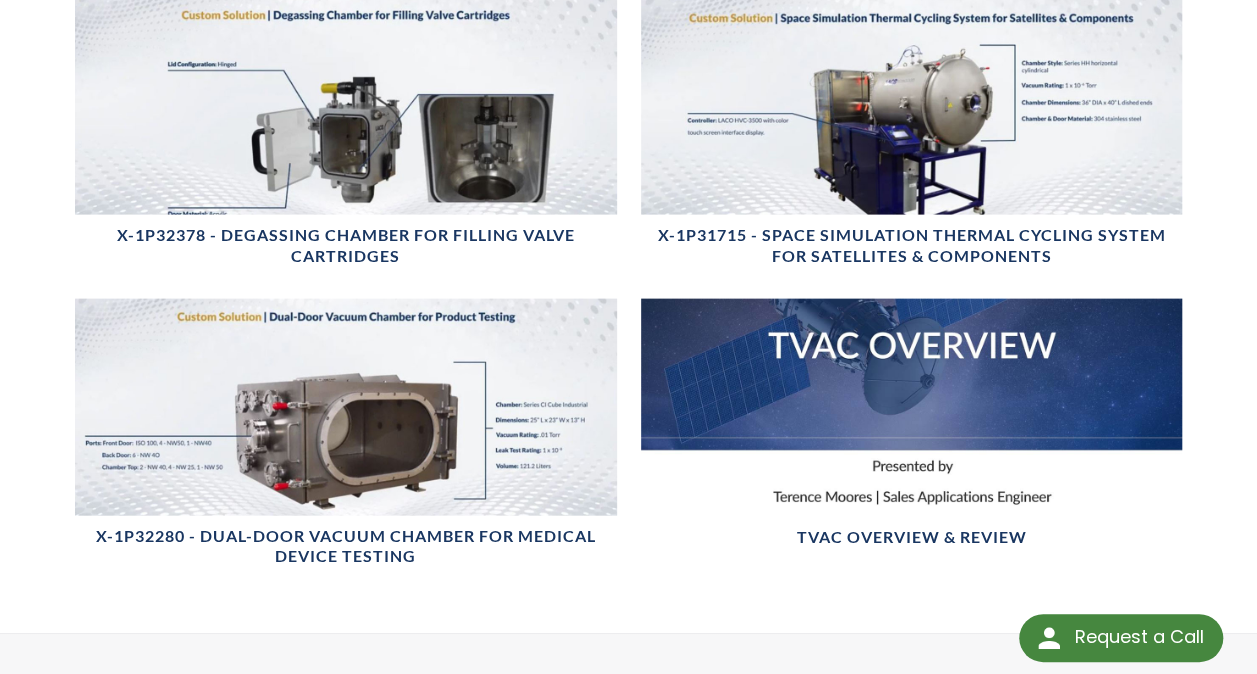 scroll, scrollTop: 2043, scrollLeft: 0, axis: vertical 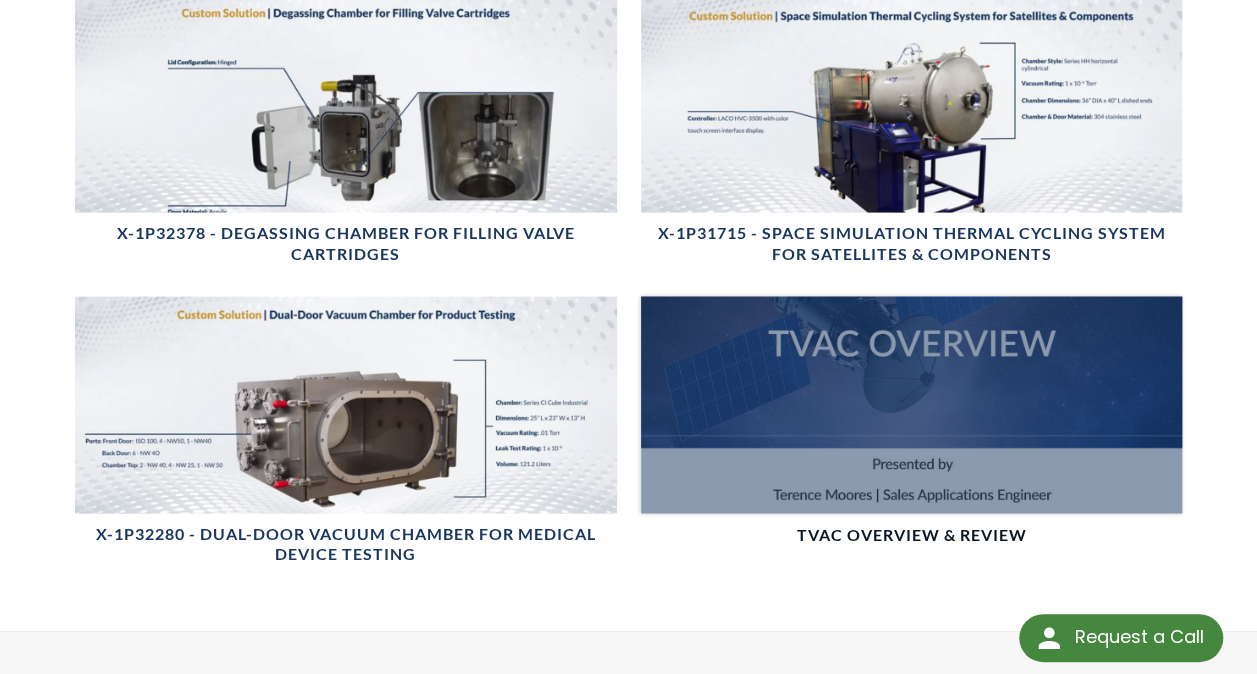 click at bounding box center (912, 405) 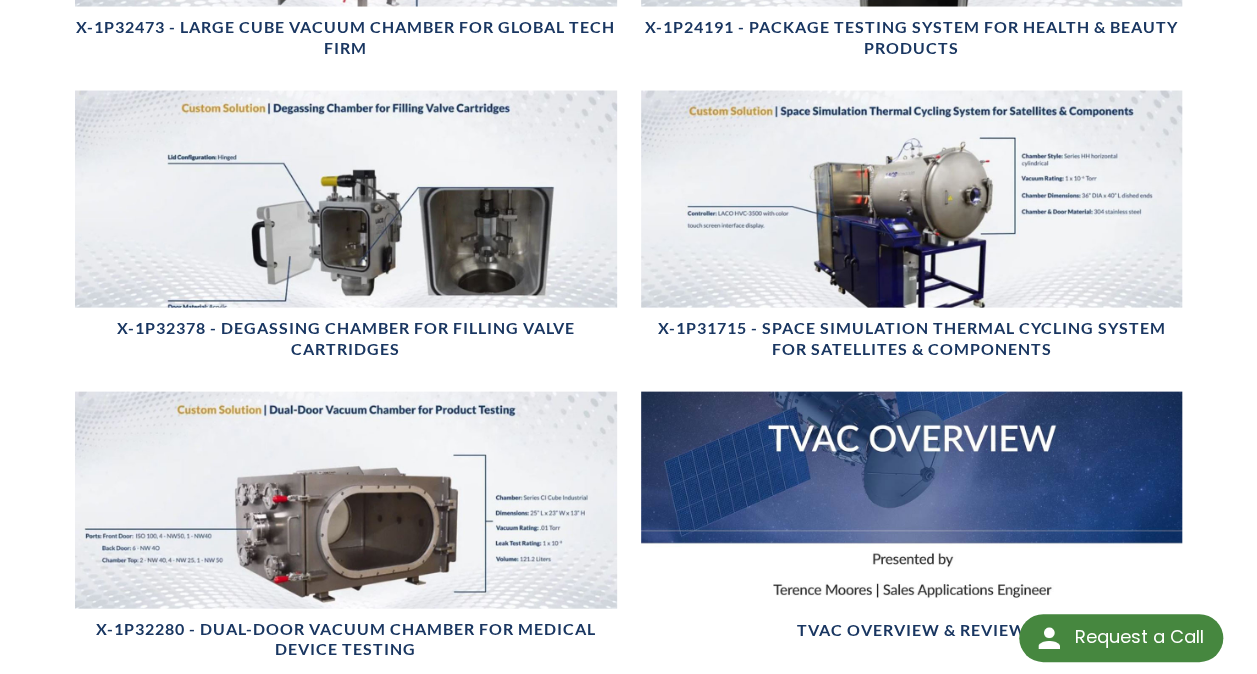 scroll, scrollTop: 1949, scrollLeft: 0, axis: vertical 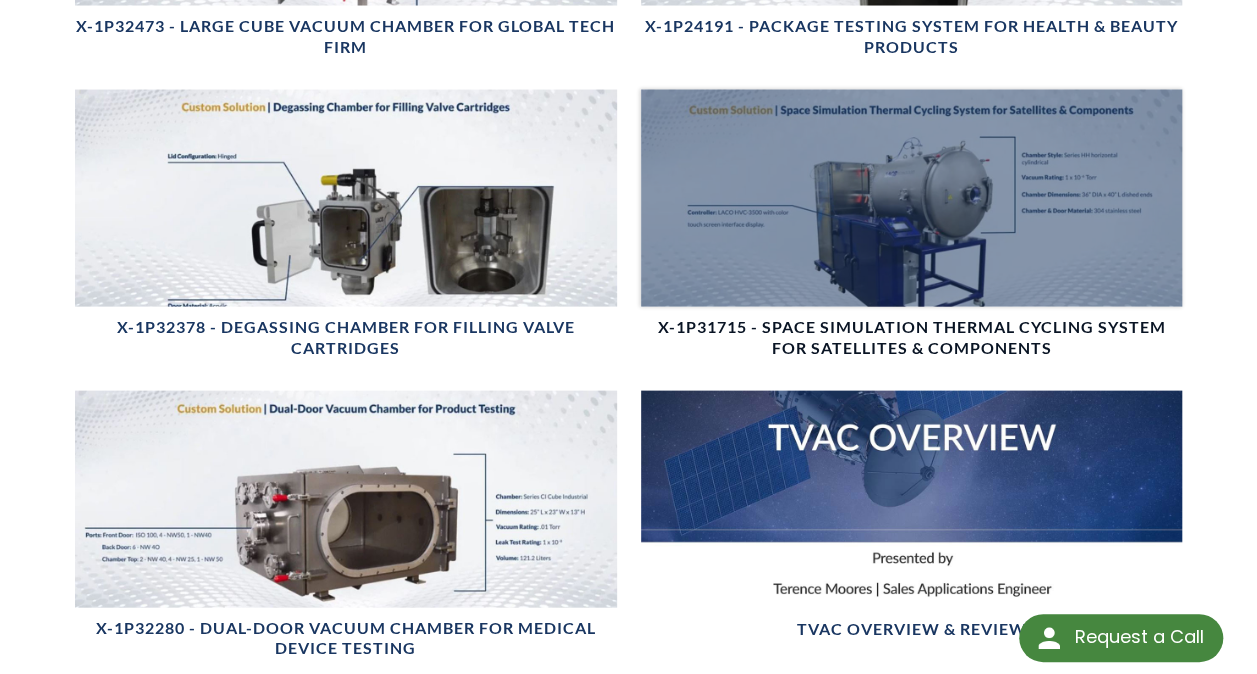 click at bounding box center [912, 198] 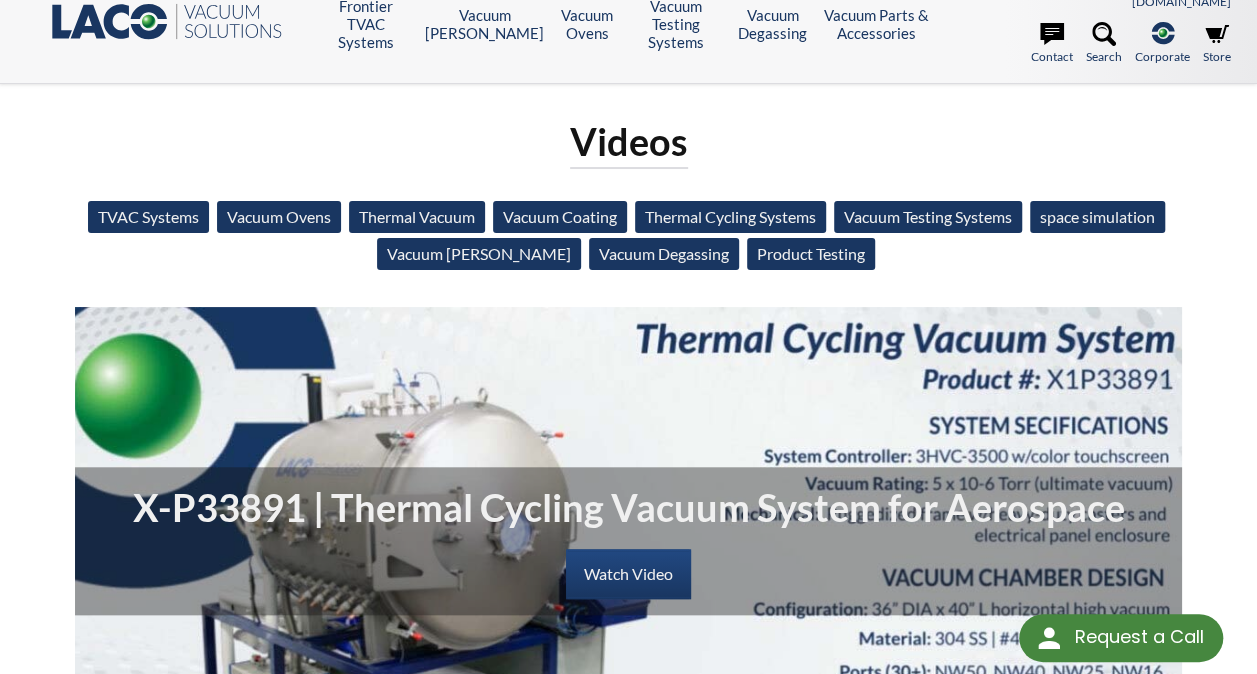 scroll, scrollTop: 33, scrollLeft: 0, axis: vertical 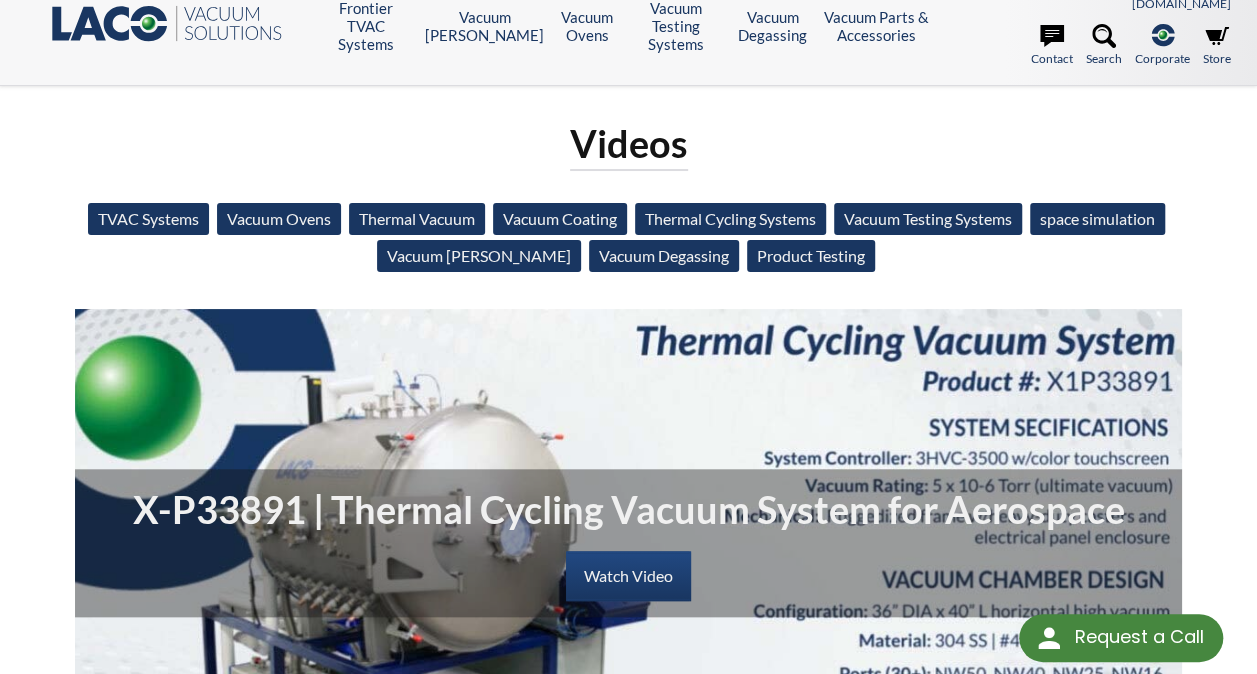 click on "Vacuum [PERSON_NAME]" at bounding box center (479, 256) 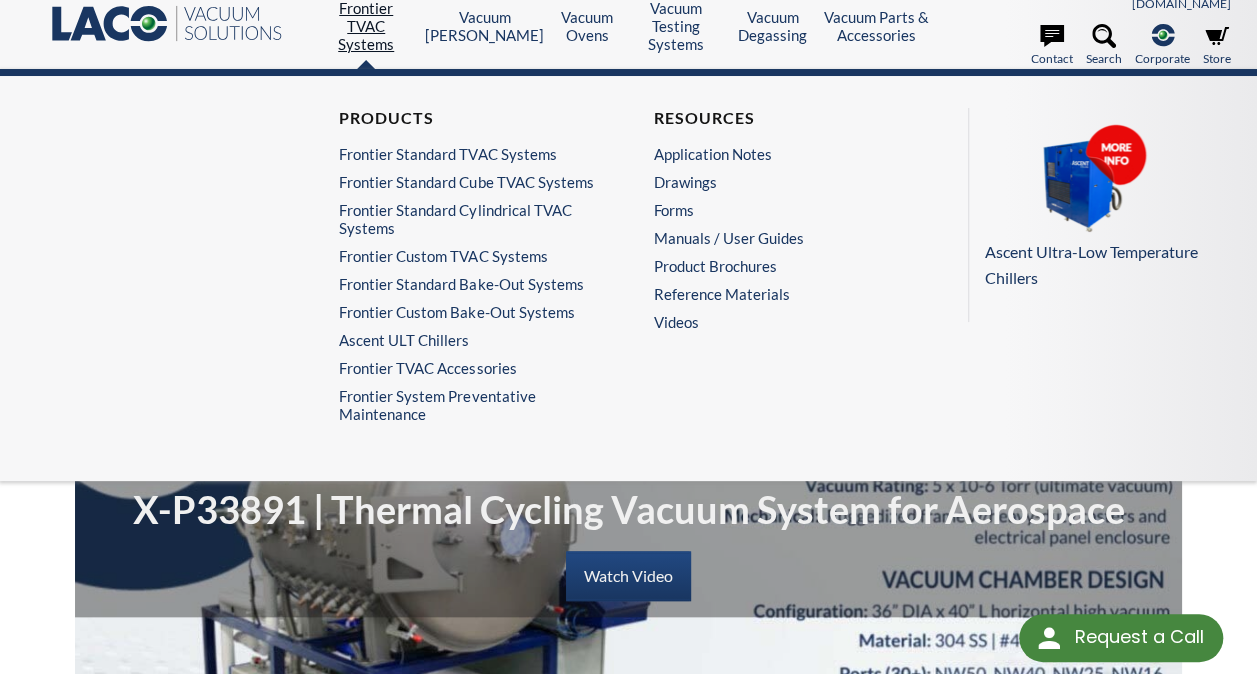 click on "Frontier TVAC Systems" at bounding box center [366, 26] 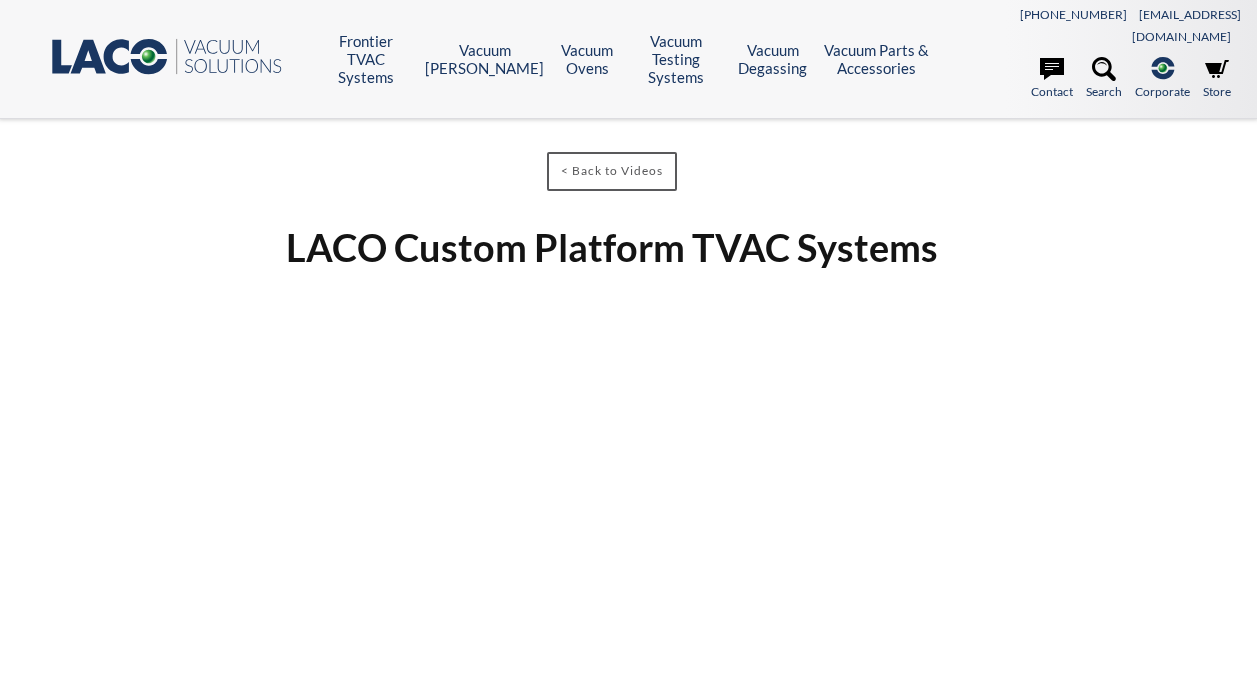 scroll, scrollTop: 0, scrollLeft: 0, axis: both 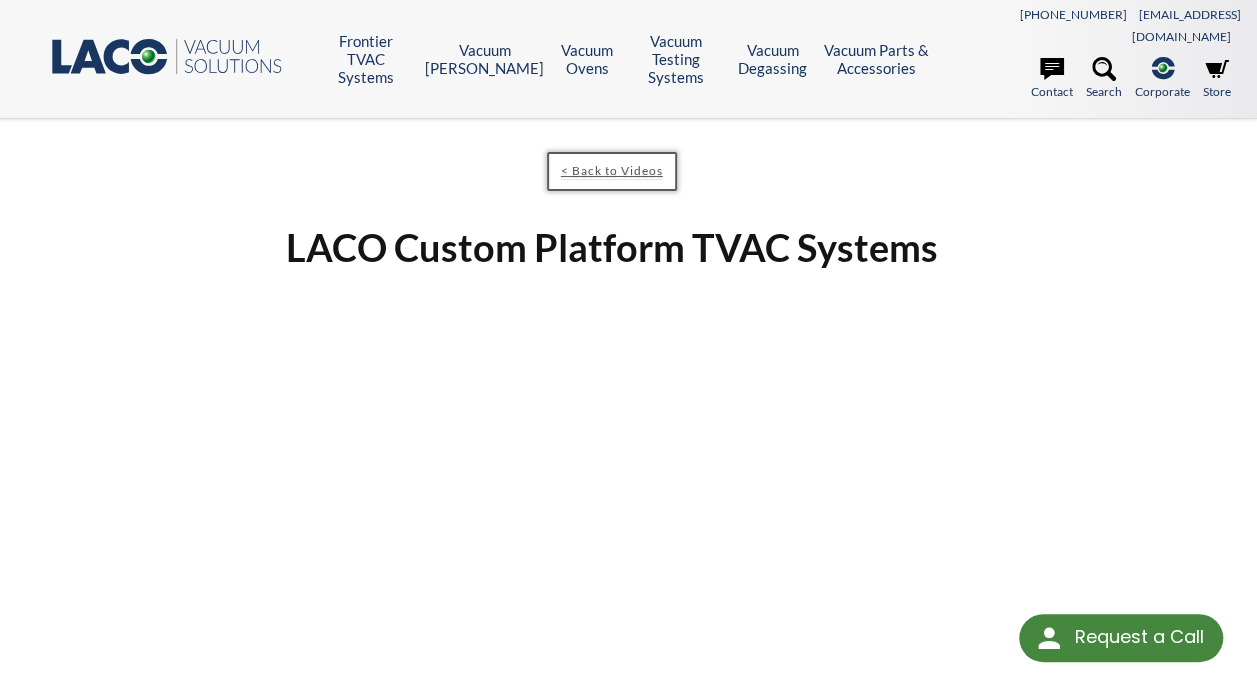click on "< Back to Videos" at bounding box center (612, 171) 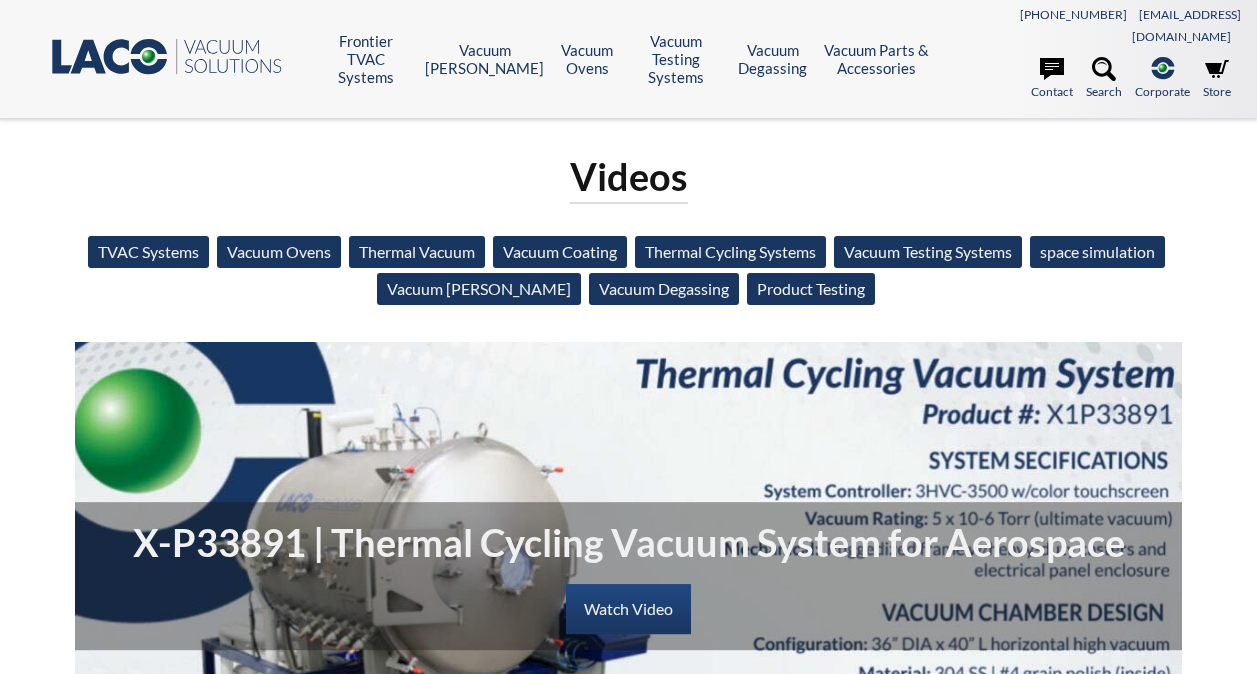 scroll, scrollTop: 0, scrollLeft: 0, axis: both 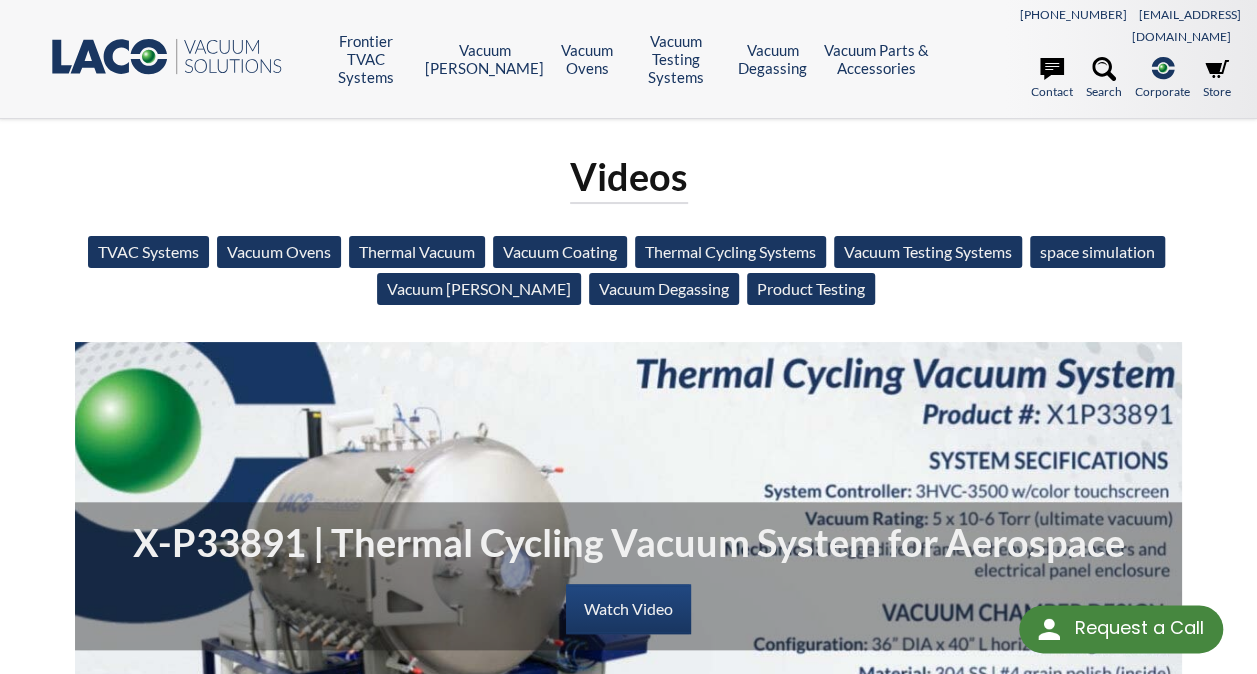 select 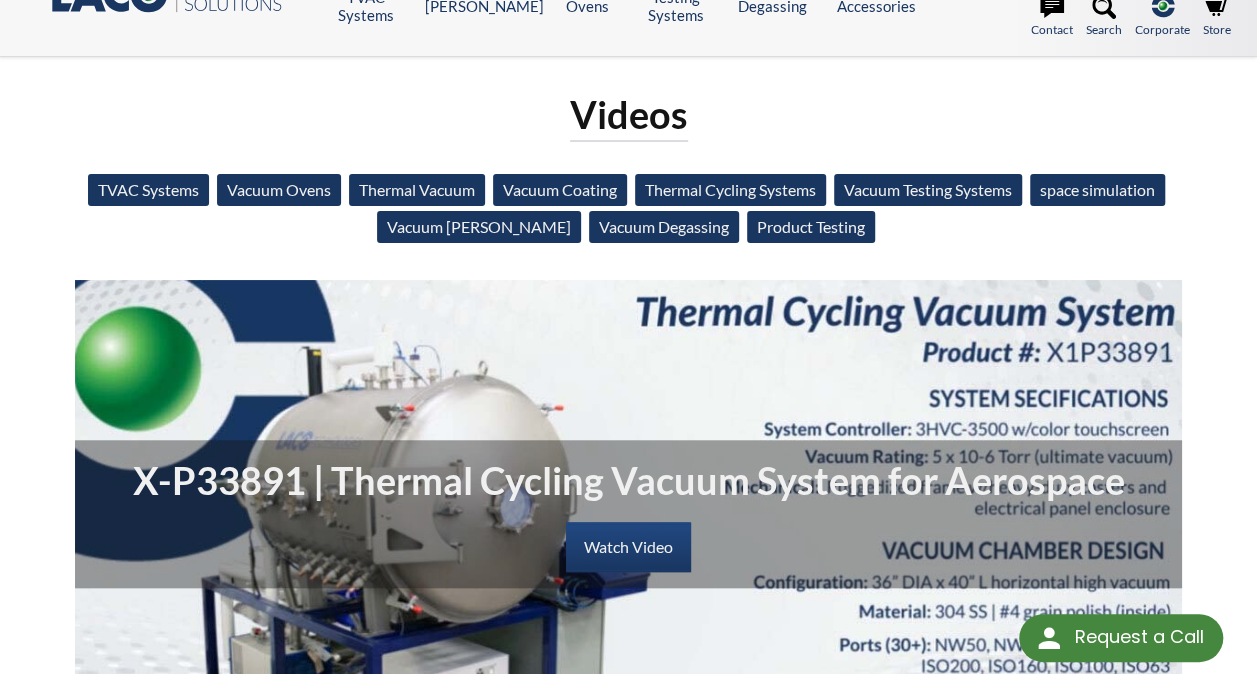 scroll, scrollTop: 60, scrollLeft: 0, axis: vertical 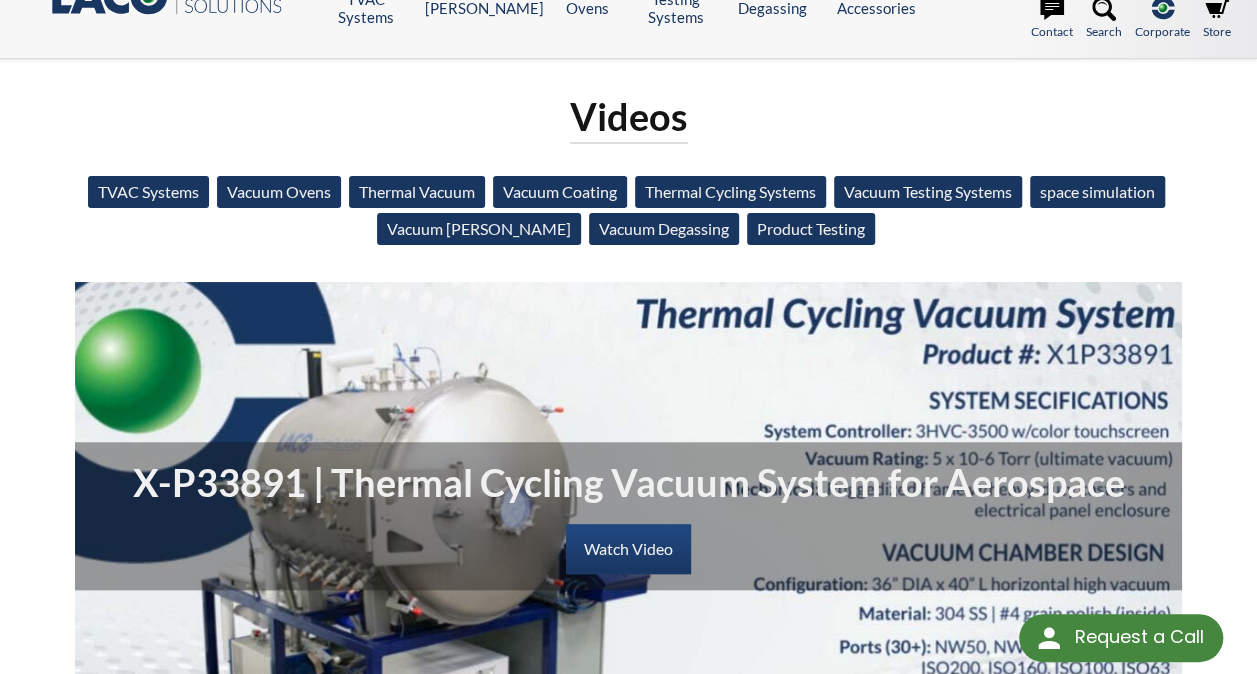 click on "TVAC Systems" at bounding box center (148, 192) 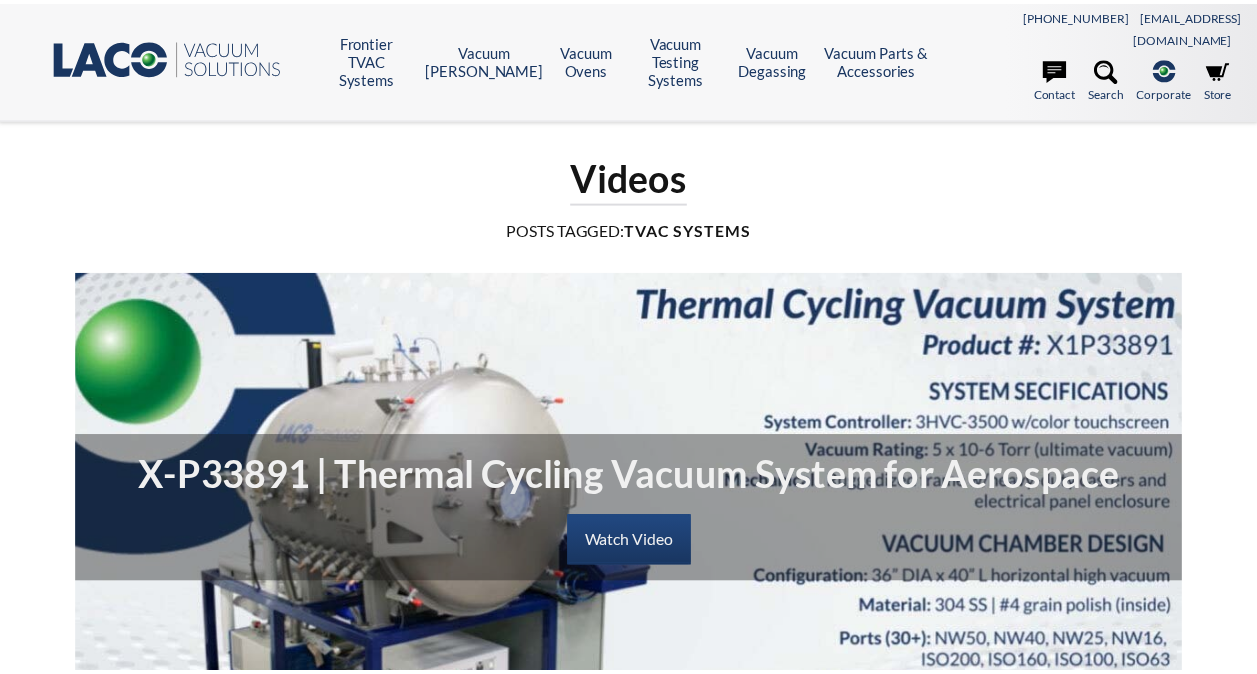 scroll, scrollTop: 0, scrollLeft: 0, axis: both 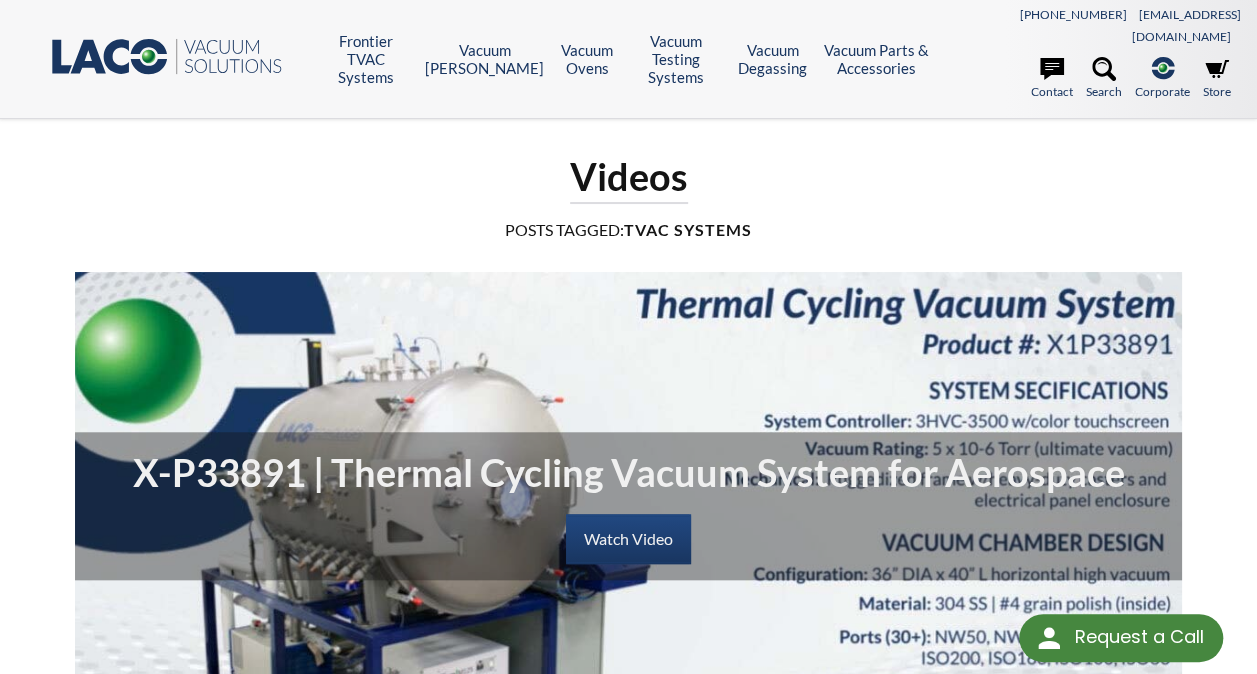 select 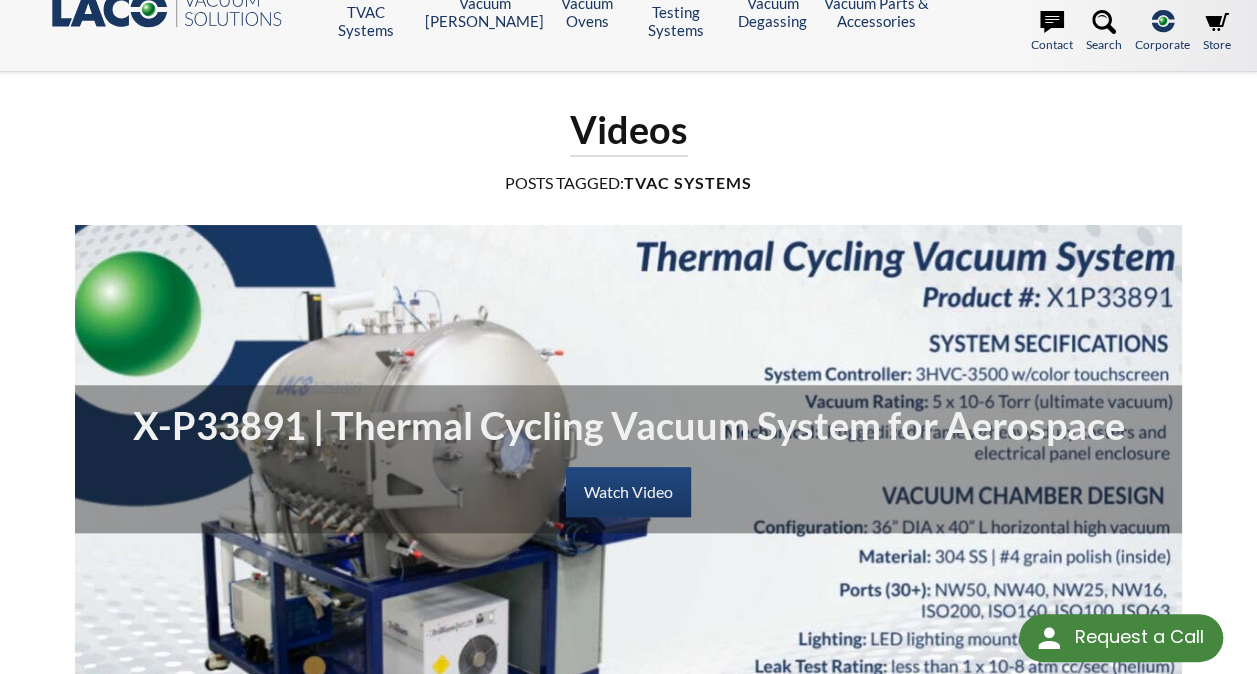 scroll, scrollTop: 0, scrollLeft: 0, axis: both 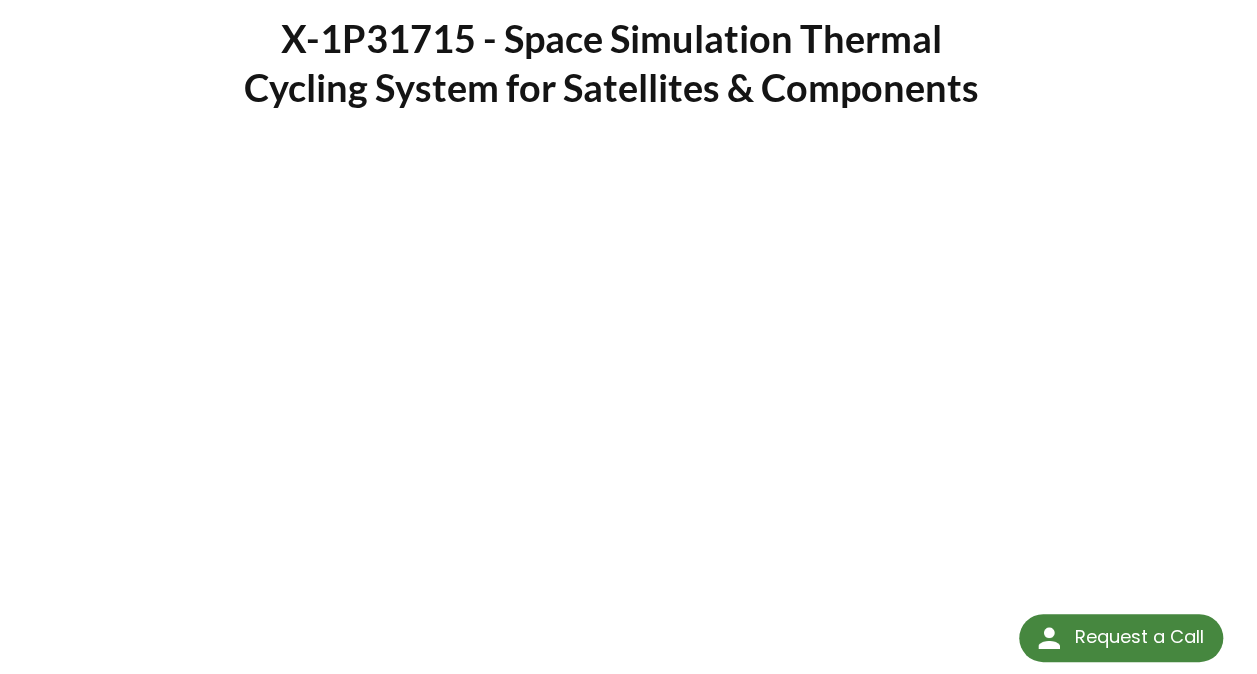 select 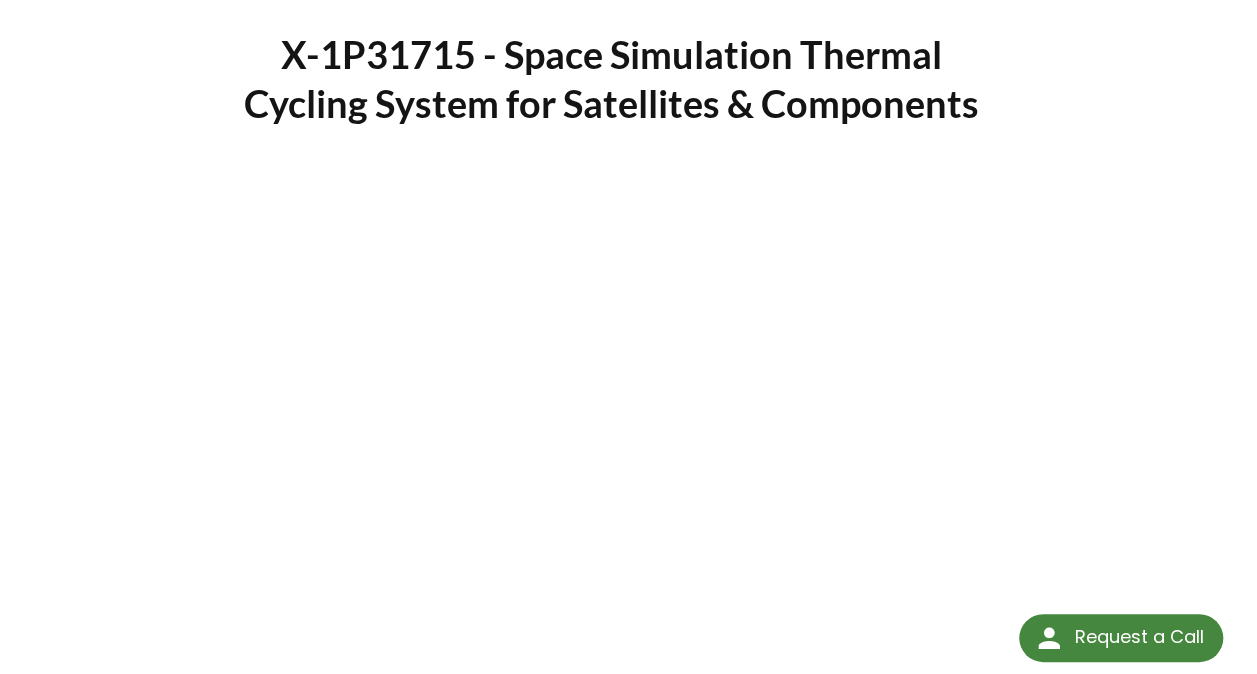 scroll, scrollTop: 178, scrollLeft: 0, axis: vertical 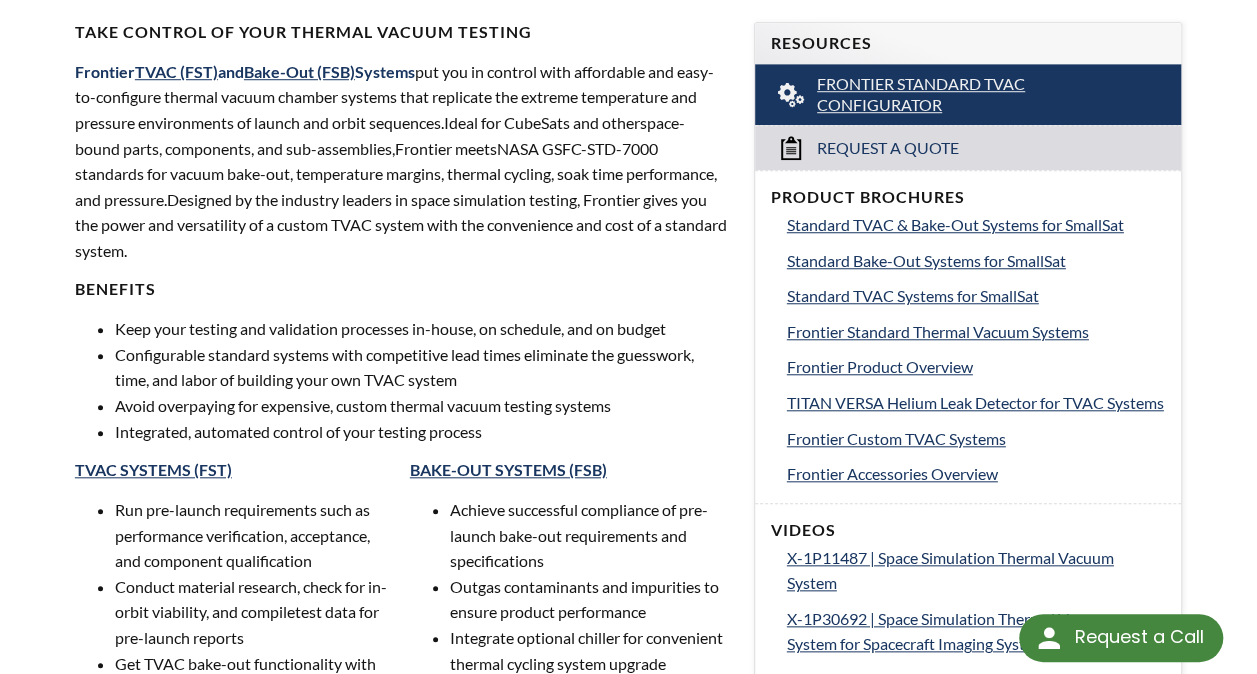 click on "Frontier Standard TVAC Configurator" at bounding box center [968, 95] 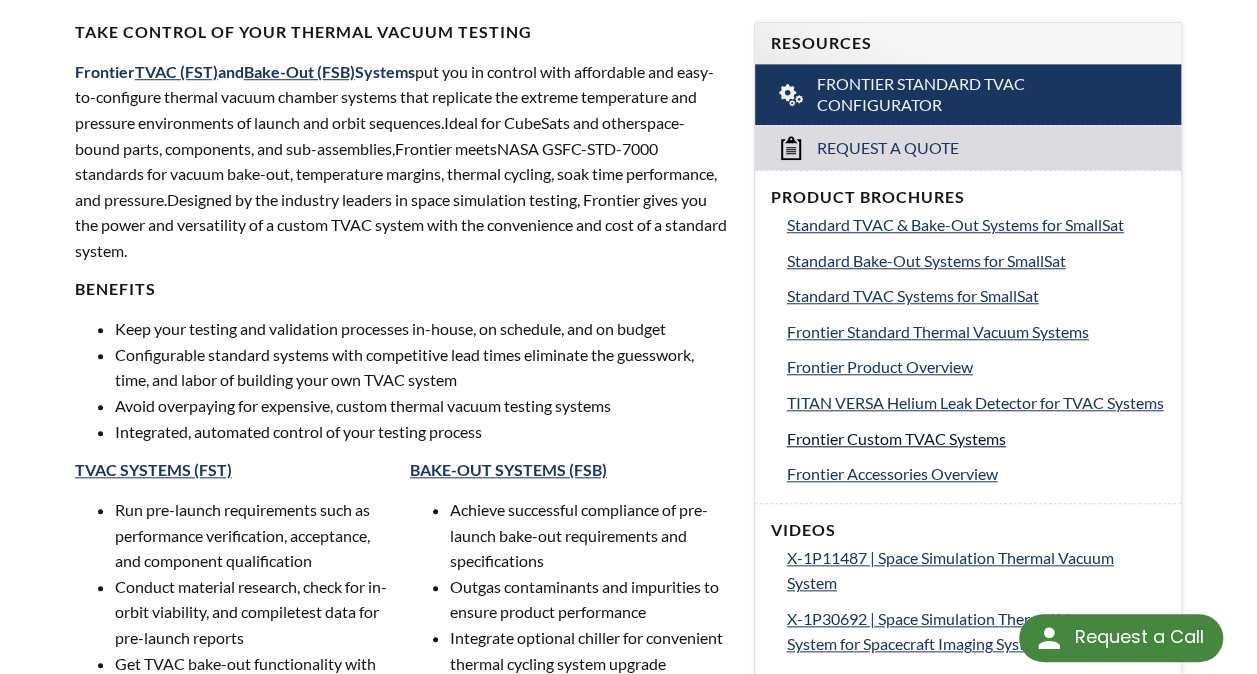 click on "Frontier Custom TVAC Systems" at bounding box center (896, 438) 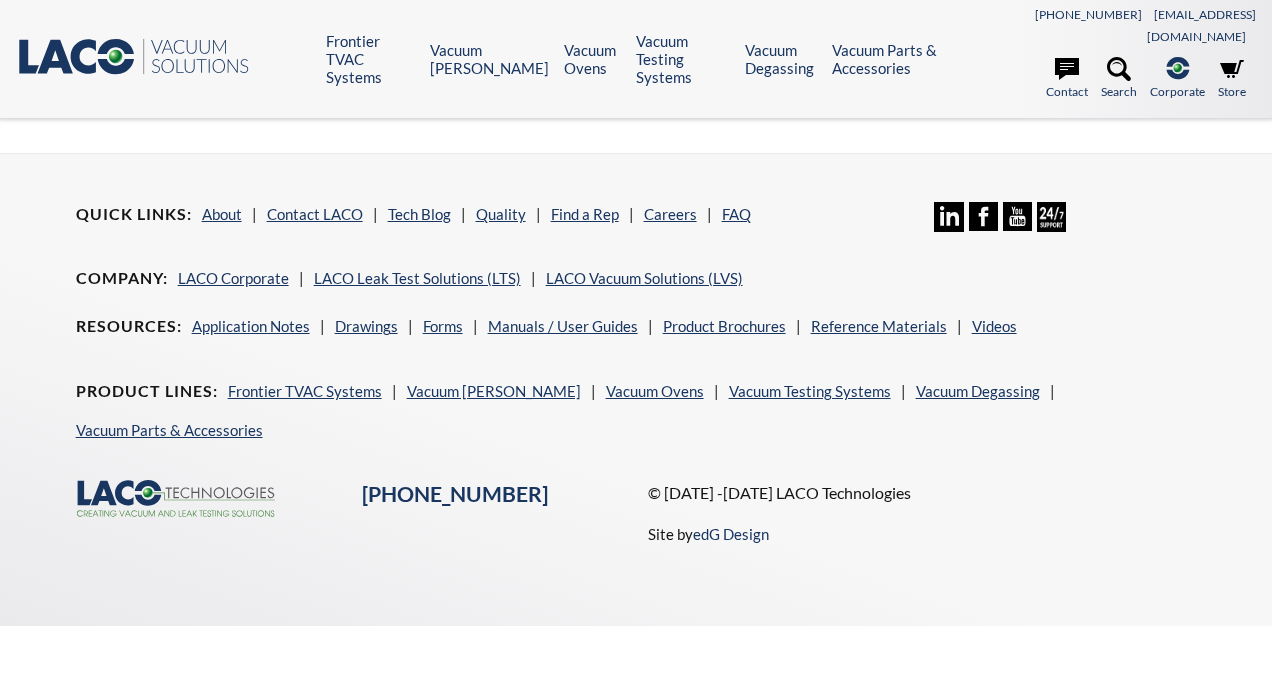 scroll, scrollTop: 0, scrollLeft: 0, axis: both 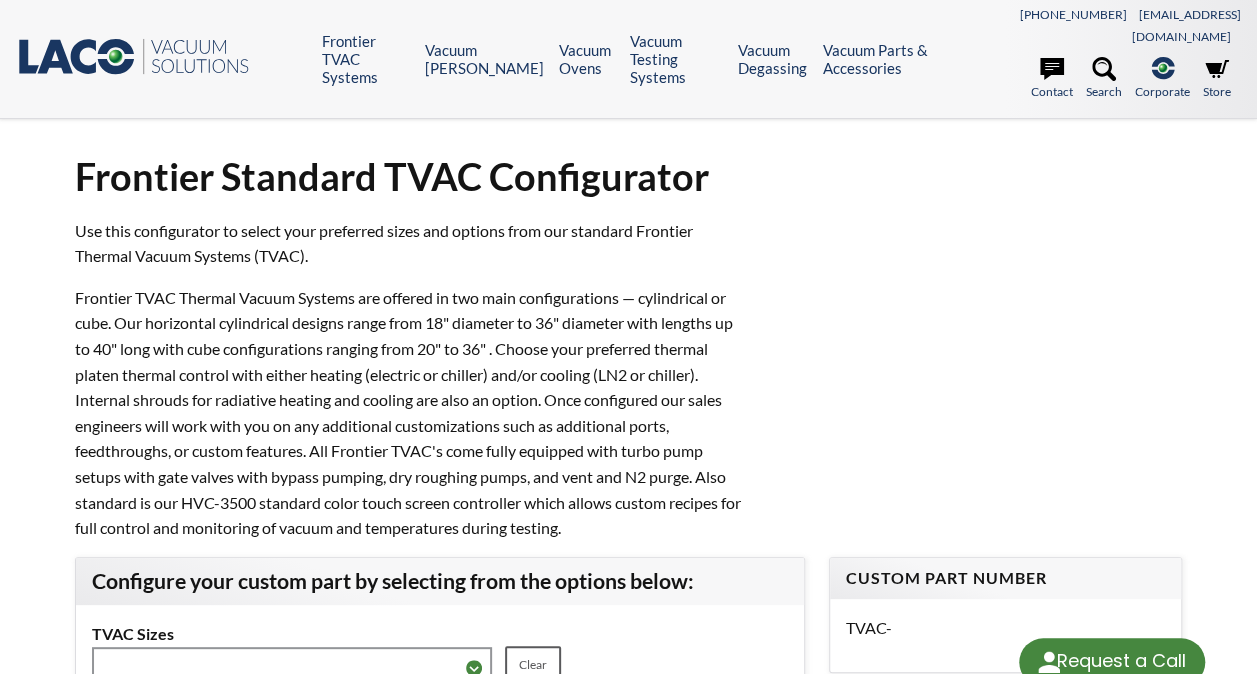 select 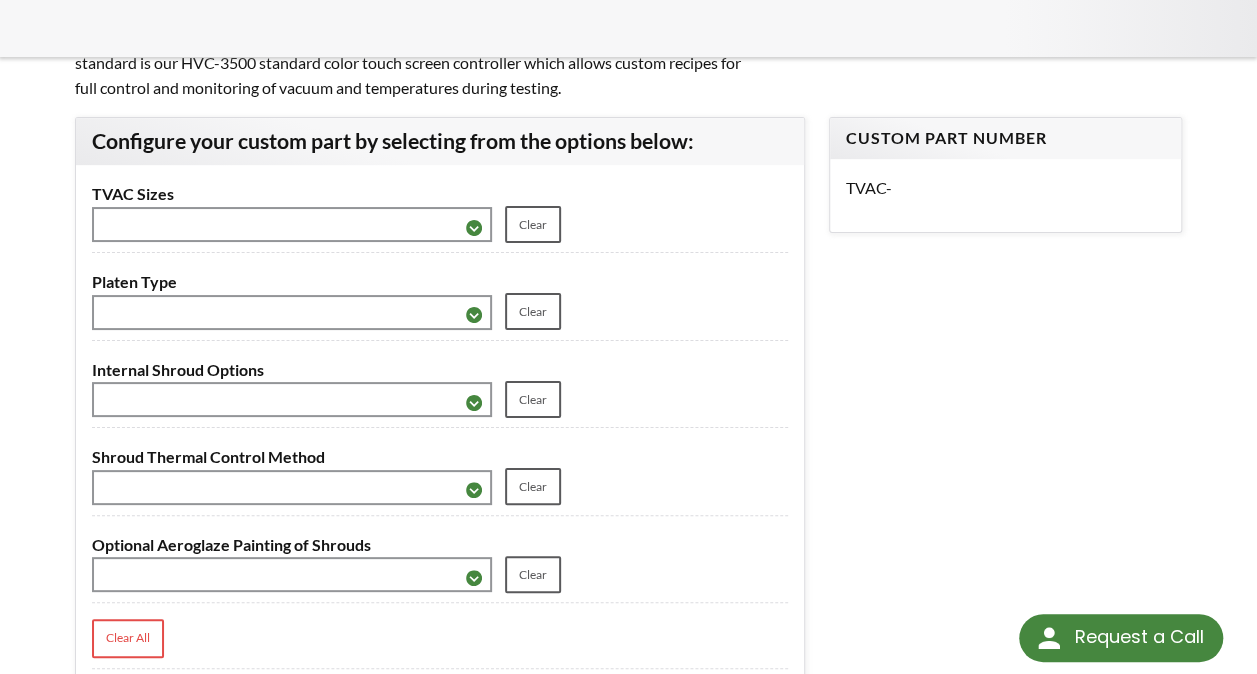 scroll, scrollTop: 432, scrollLeft: 0, axis: vertical 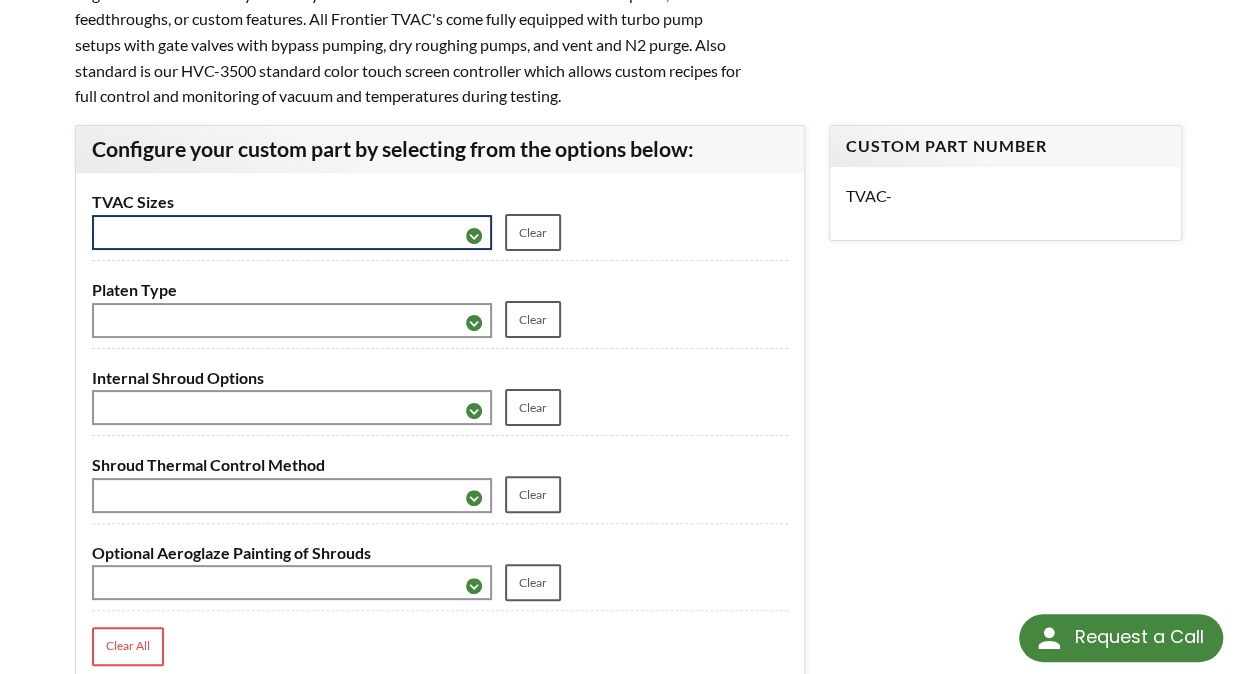 click on "**********" at bounding box center [292, 232] 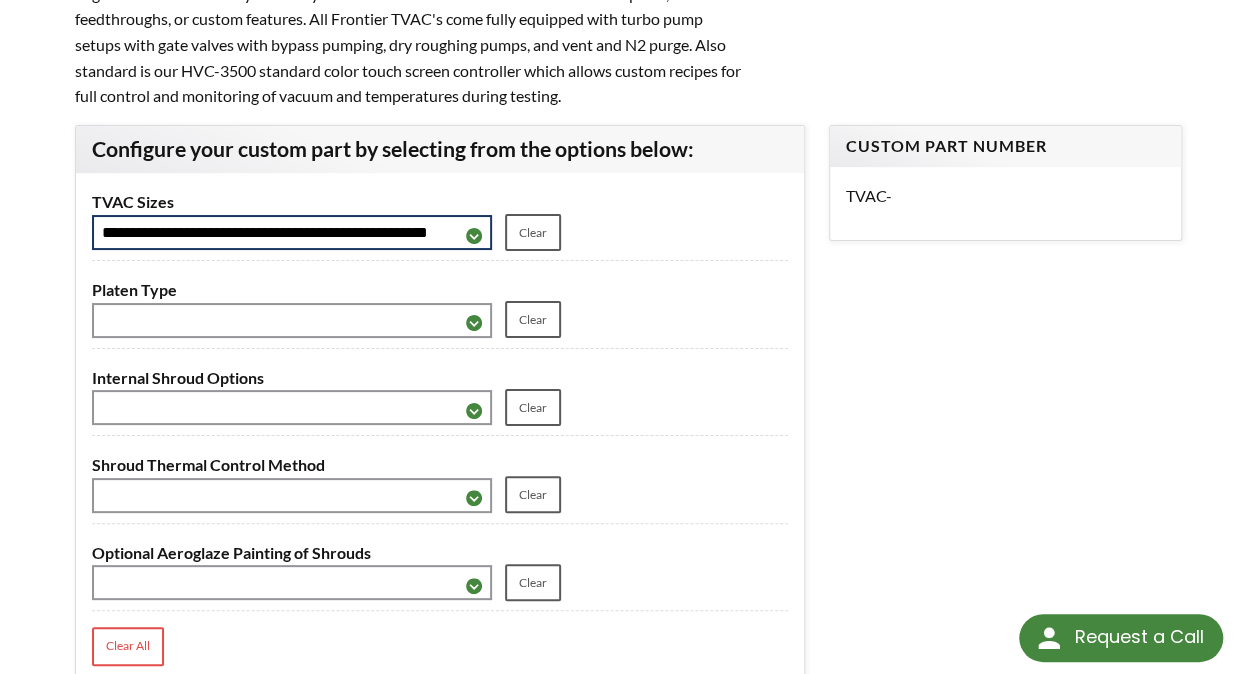 click on "**********" at bounding box center (292, 232) 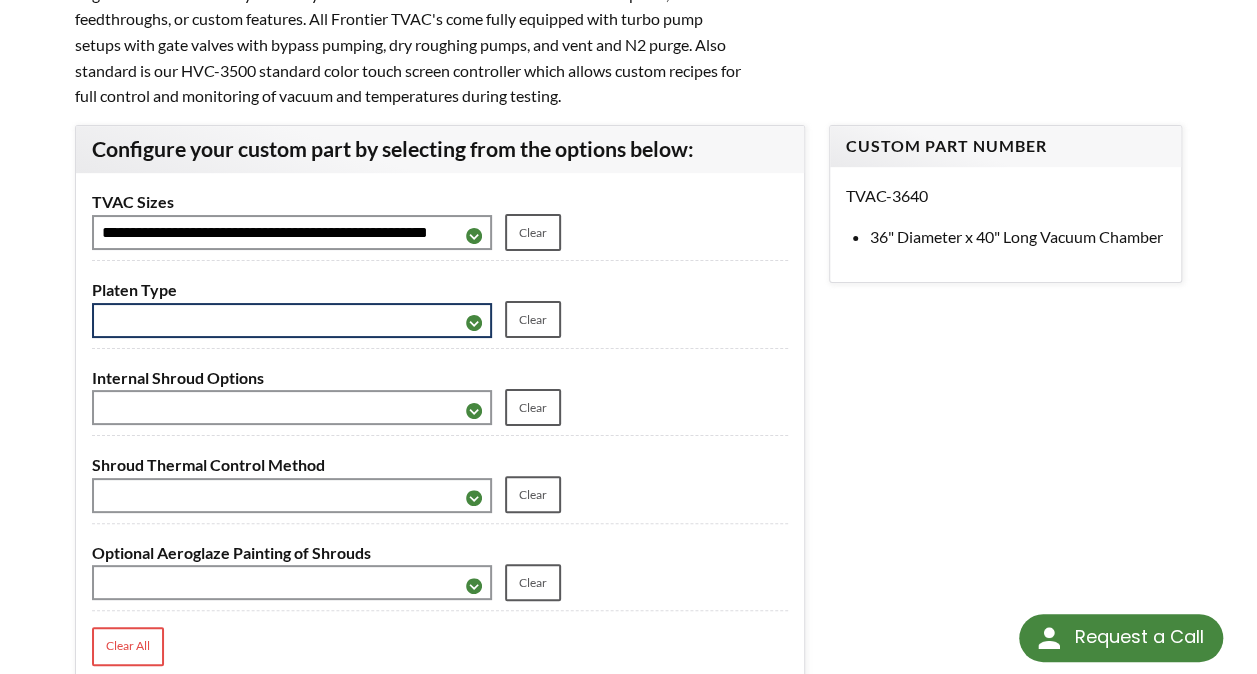 click on "**********" at bounding box center [292, 320] 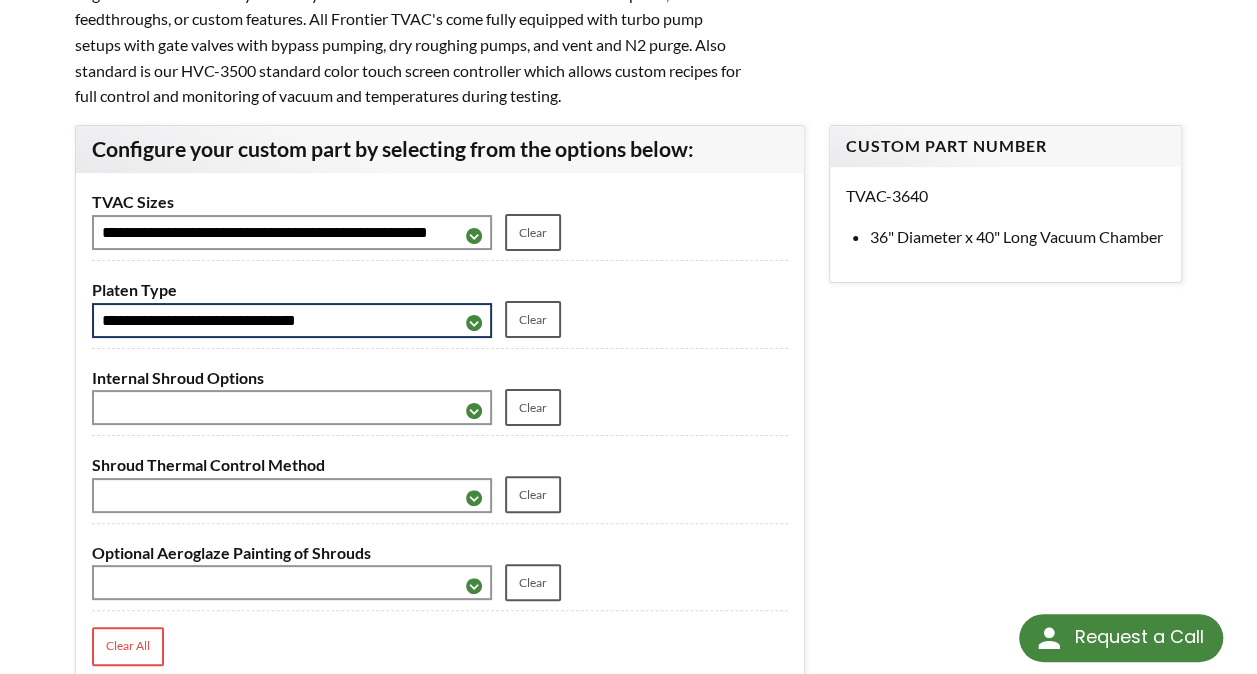 click on "**********" at bounding box center (292, 320) 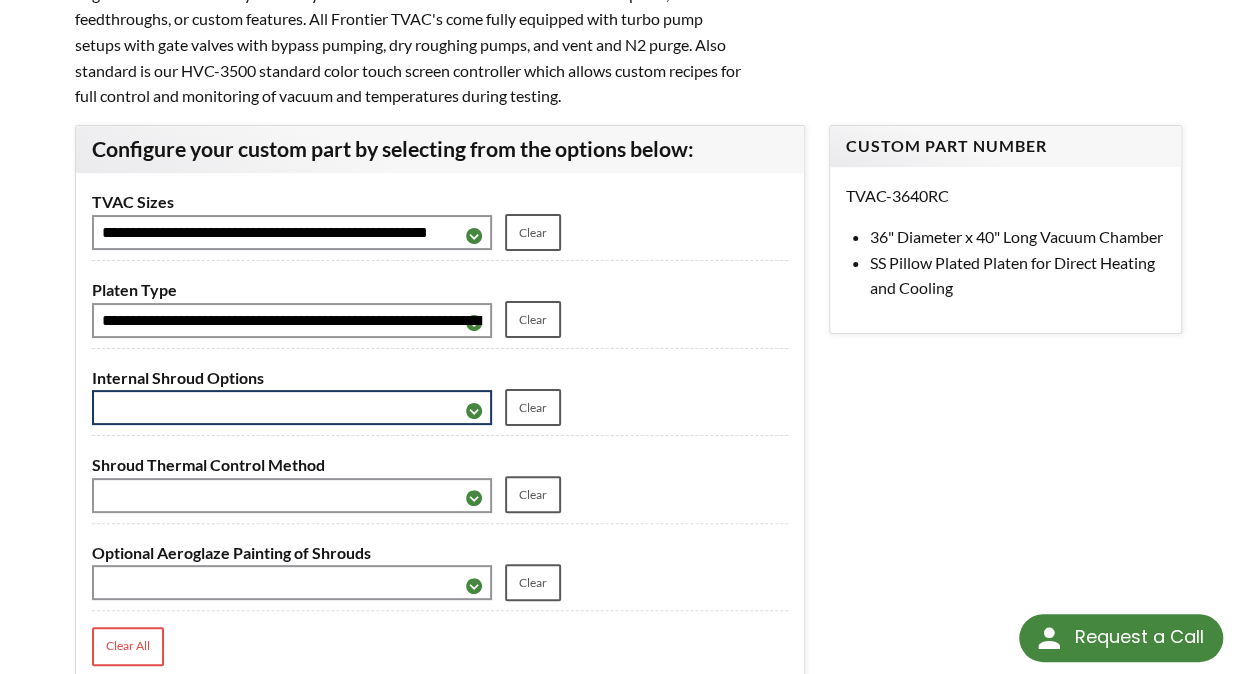 click on "**********" at bounding box center (292, 407) 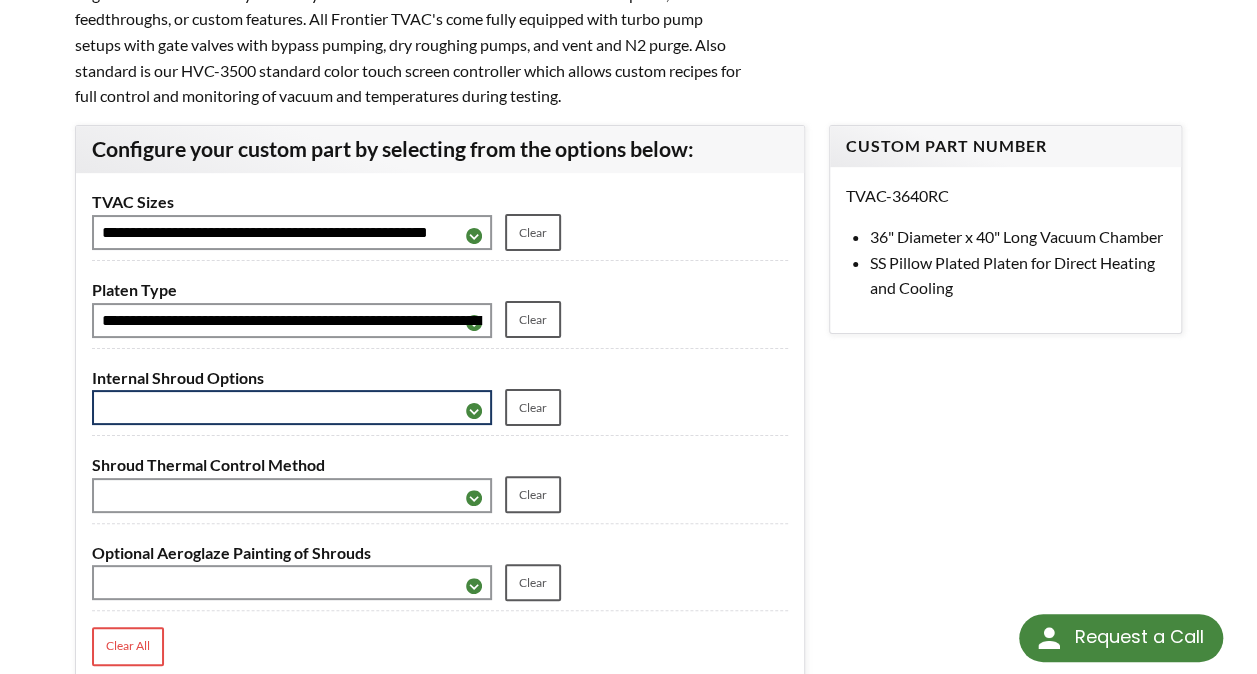 click on "**********" at bounding box center [292, 407] 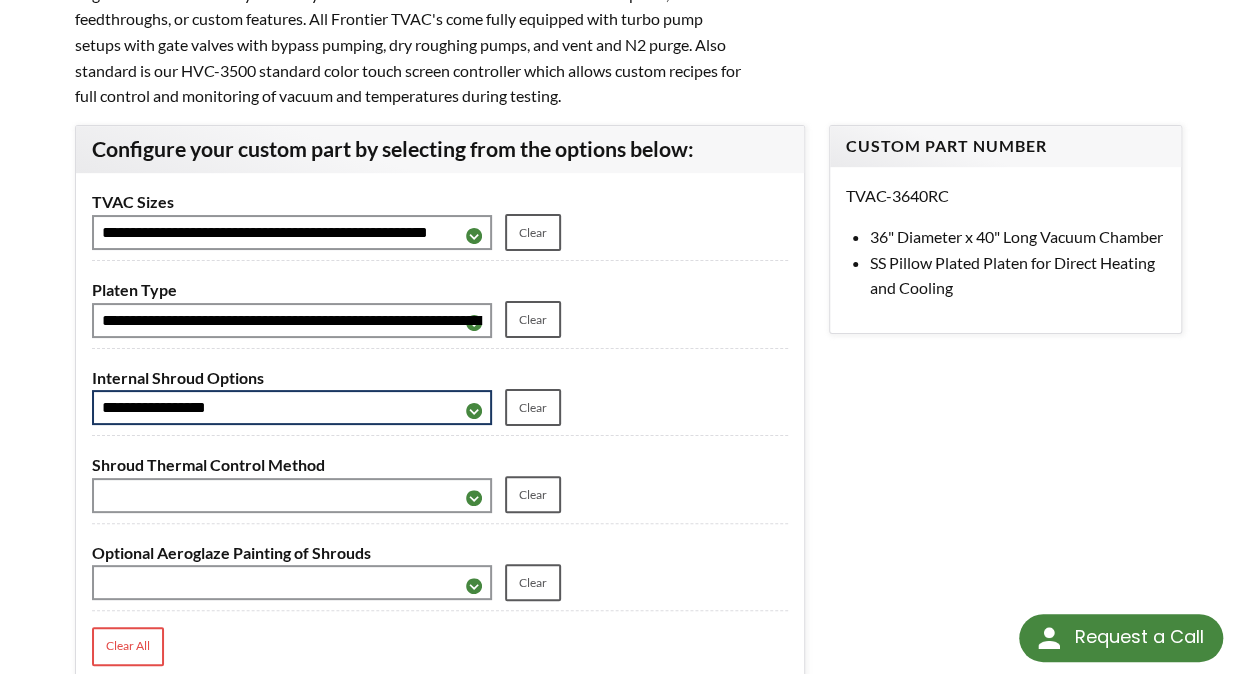 click on "**********" at bounding box center [292, 407] 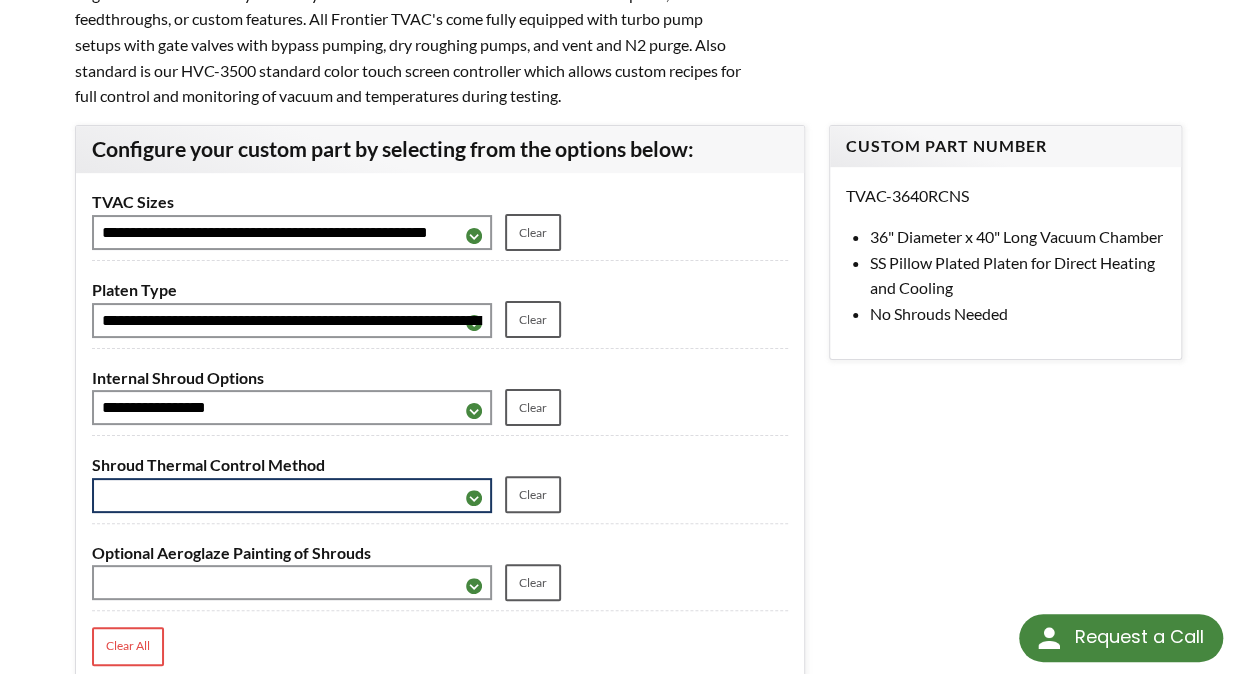 click on "**********" at bounding box center [292, 495] 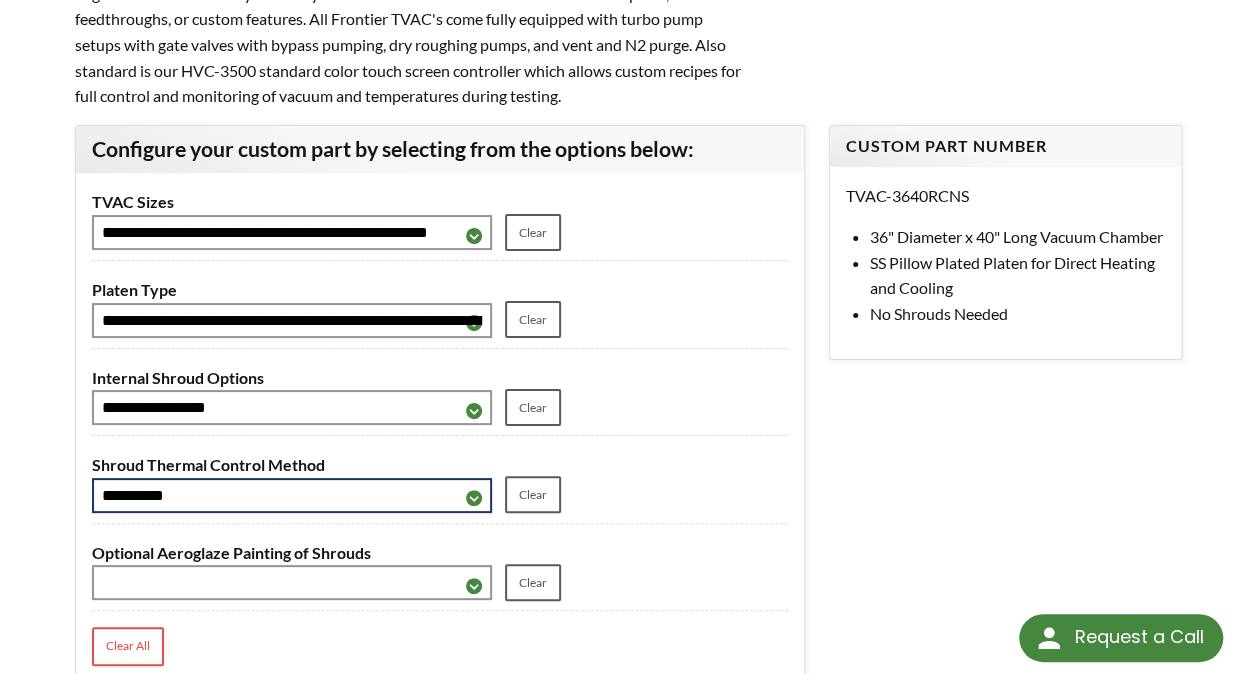 click on "**********" at bounding box center [292, 495] 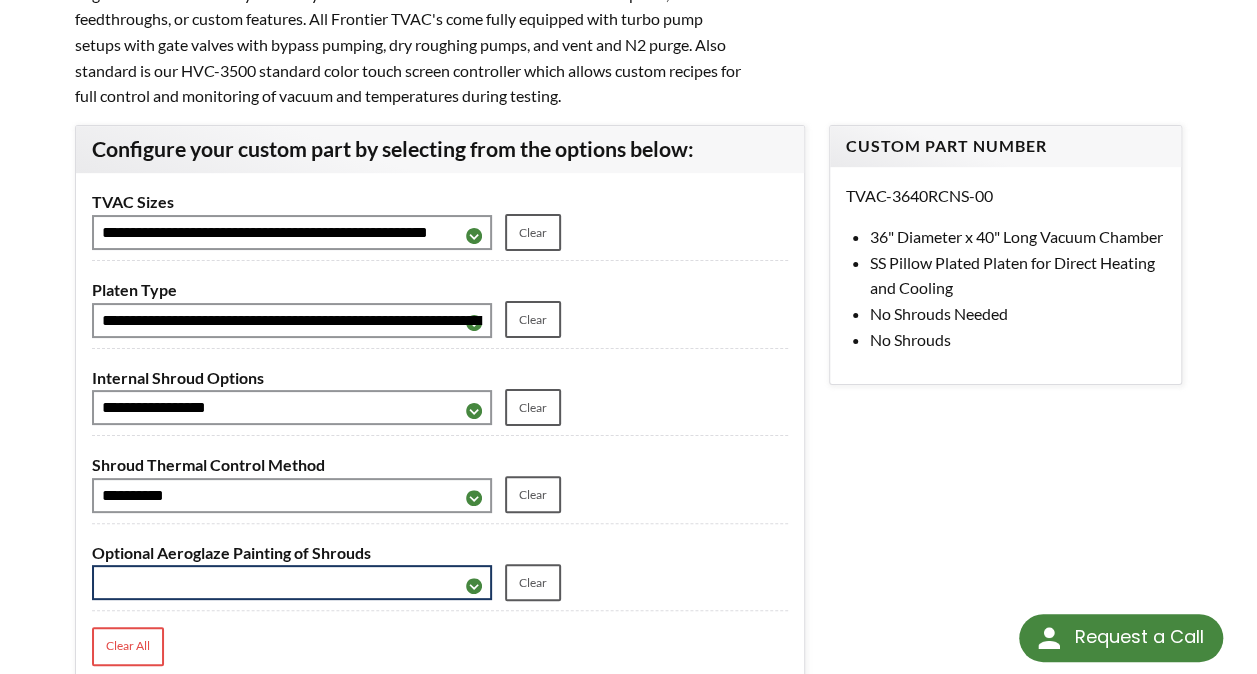 click on "**********" at bounding box center [292, 582] 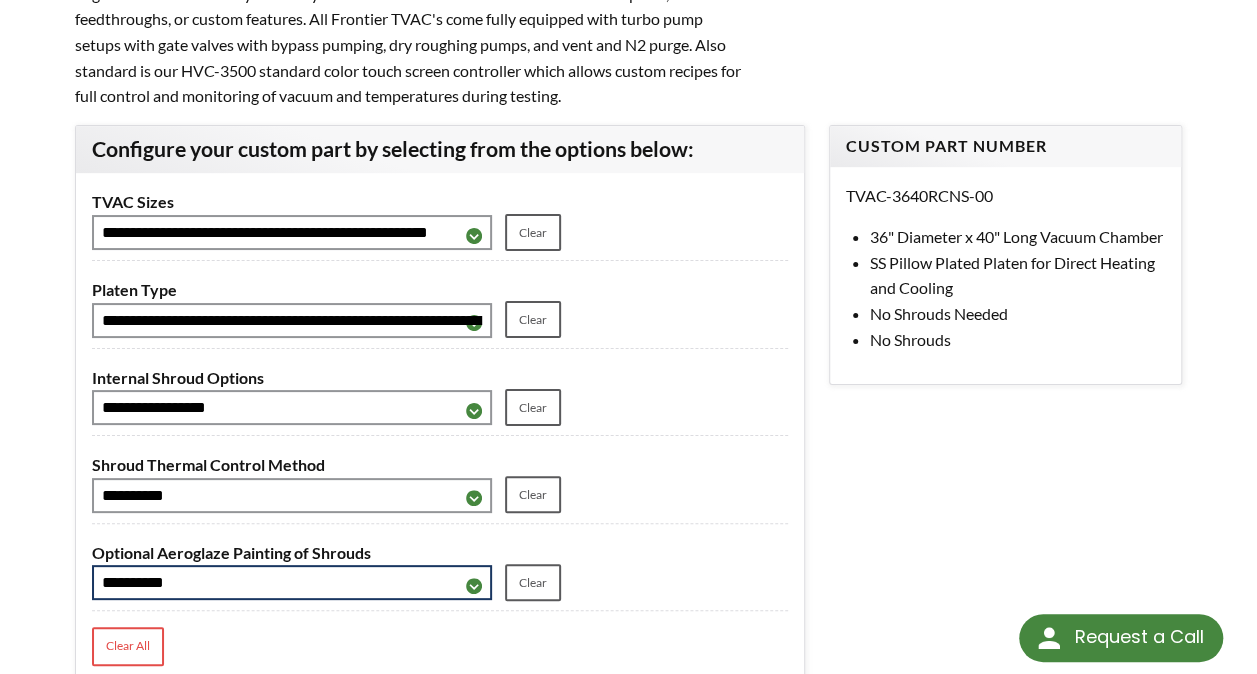click on "**********" at bounding box center (292, 582) 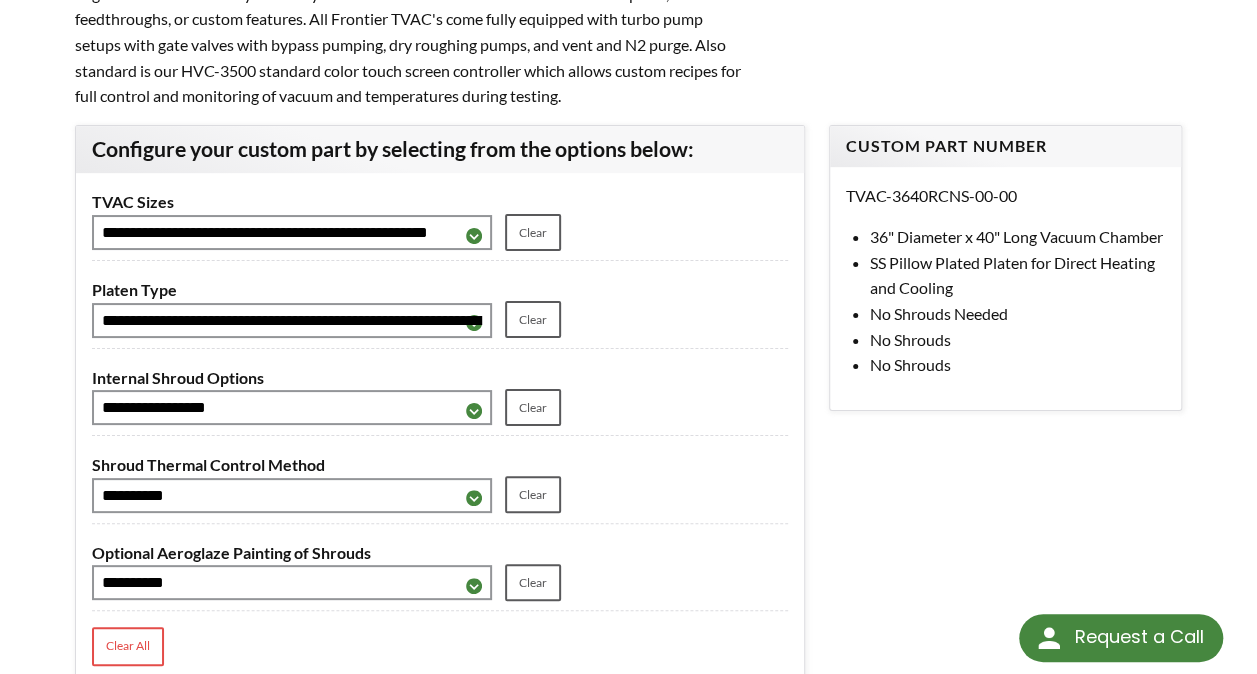 click on "Optional Aeroglaze Painting of Shrouds" at bounding box center (440, 553) 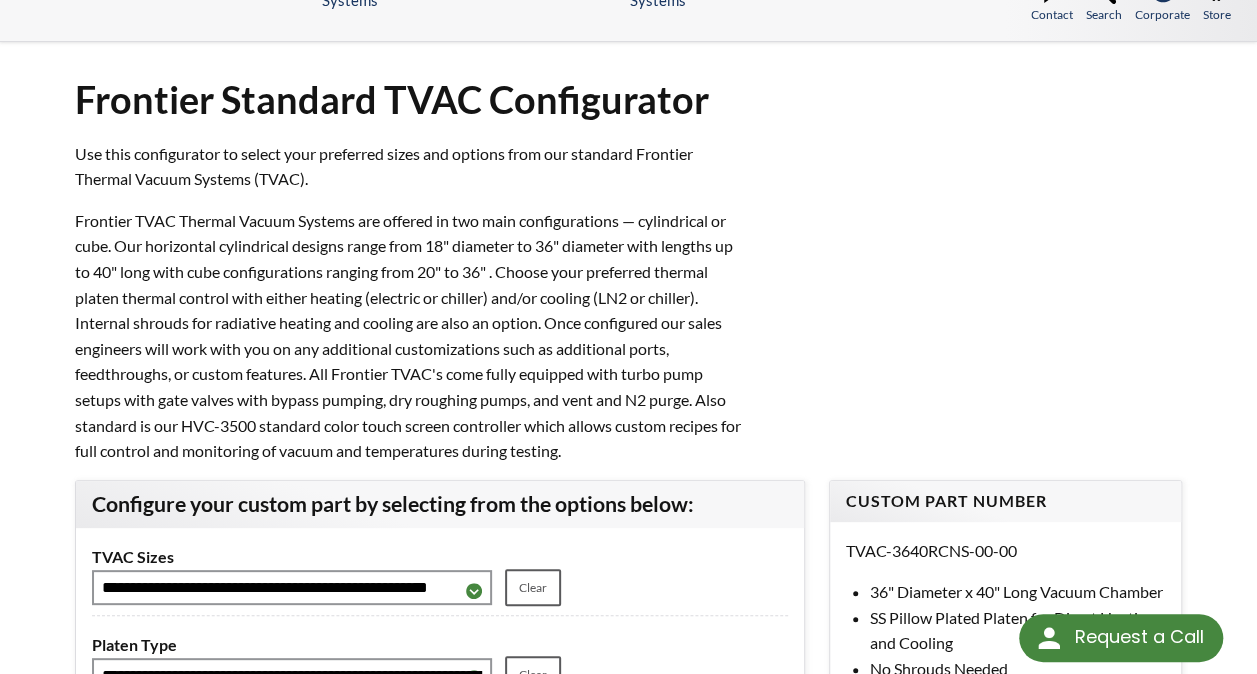 scroll, scrollTop: 0, scrollLeft: 0, axis: both 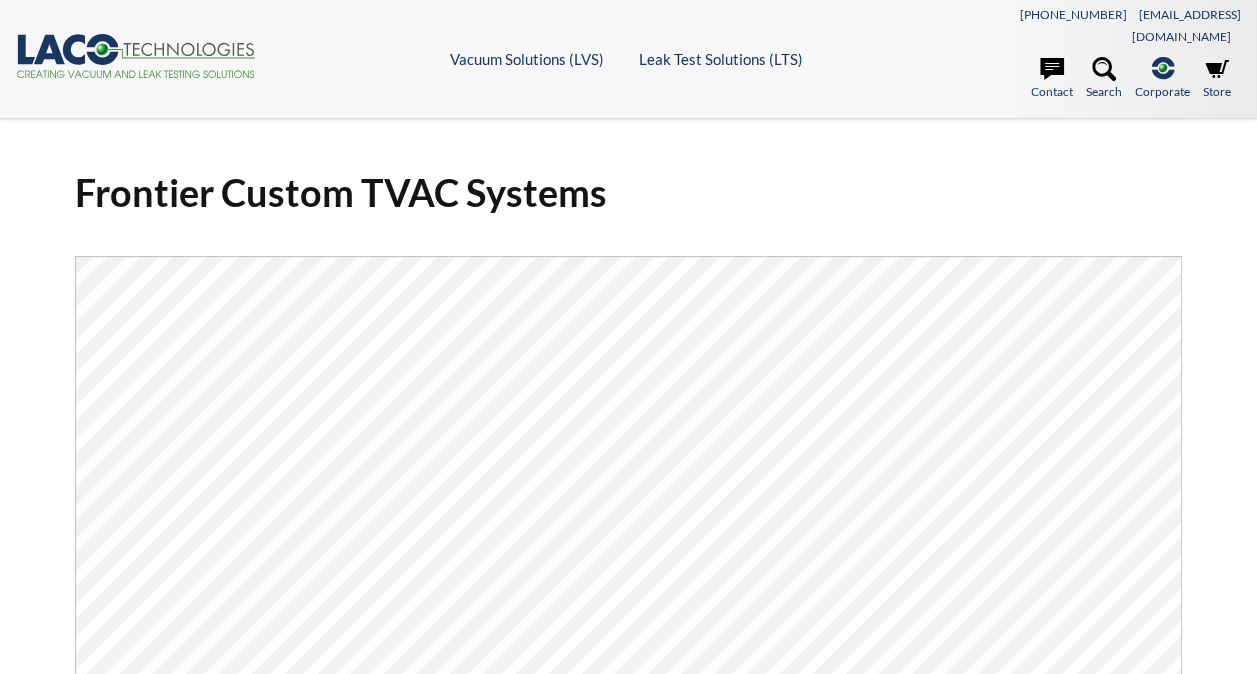 select 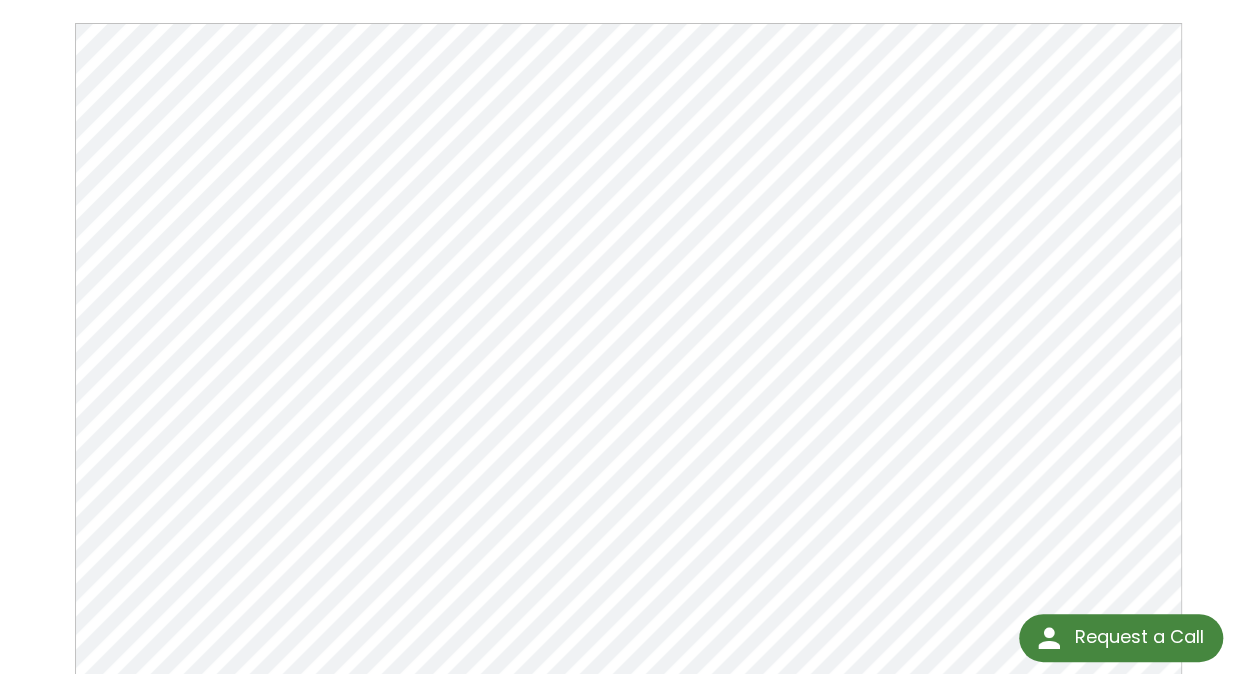 scroll, scrollTop: 240, scrollLeft: 0, axis: vertical 